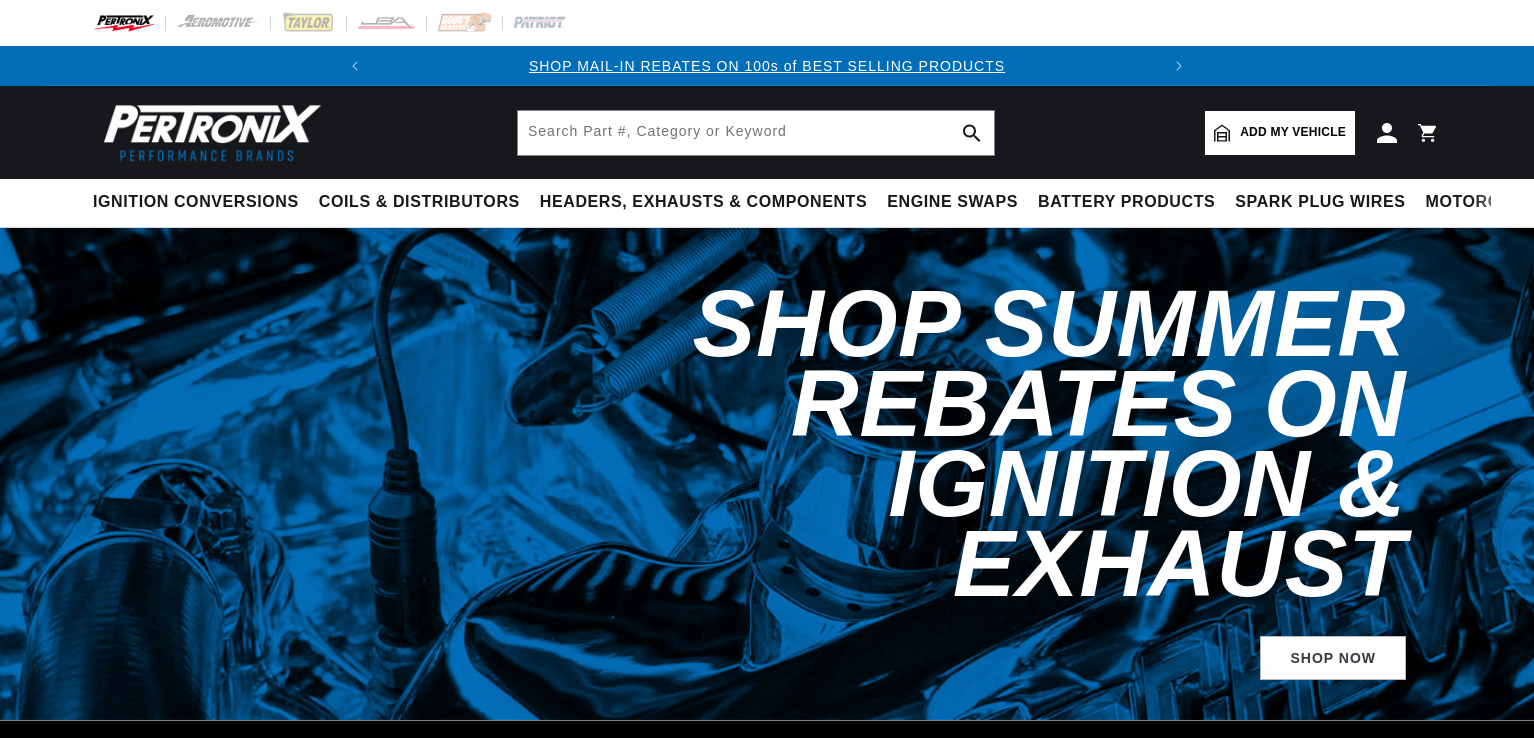 scroll, scrollTop: 0, scrollLeft: 0, axis: both 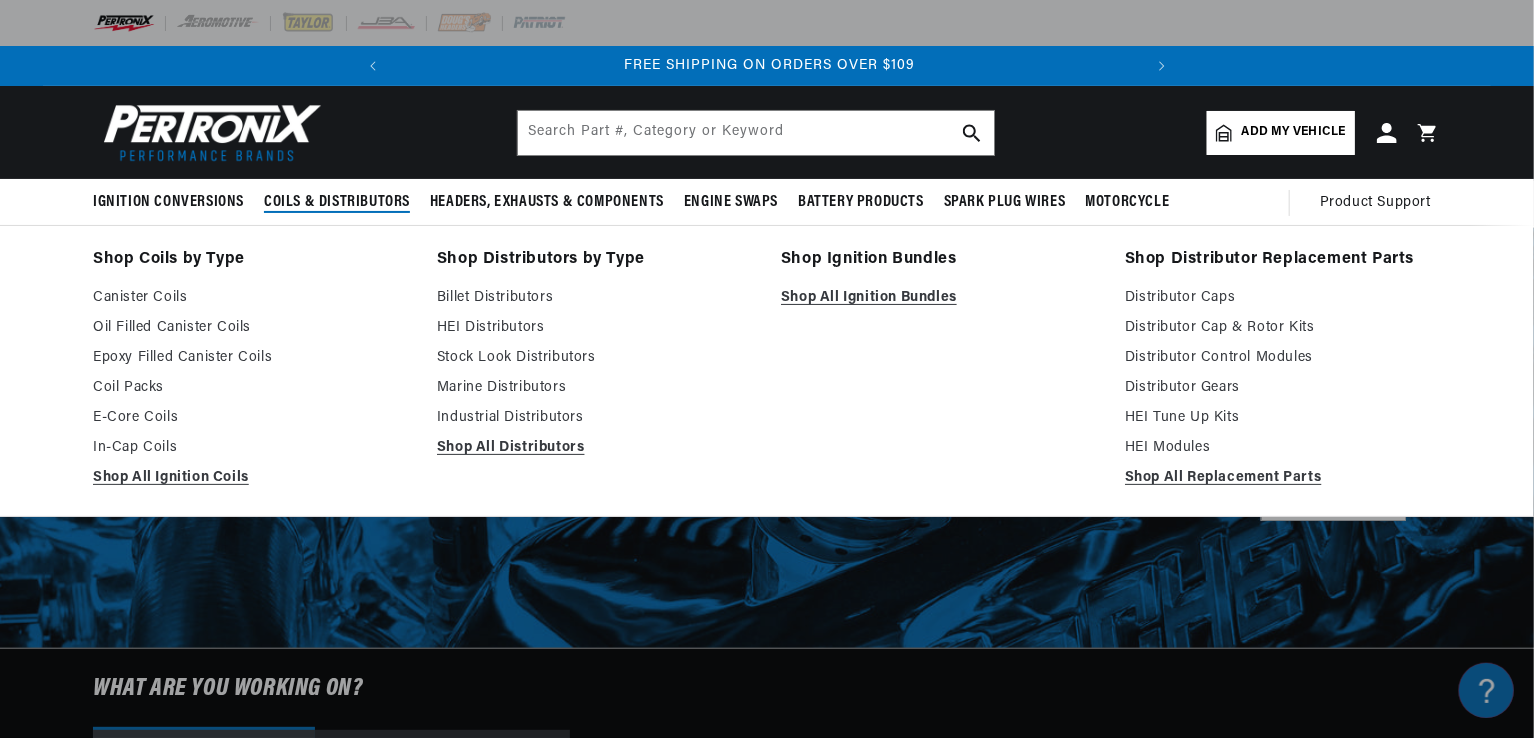 click on "Coils & Distributors" at bounding box center [337, 202] 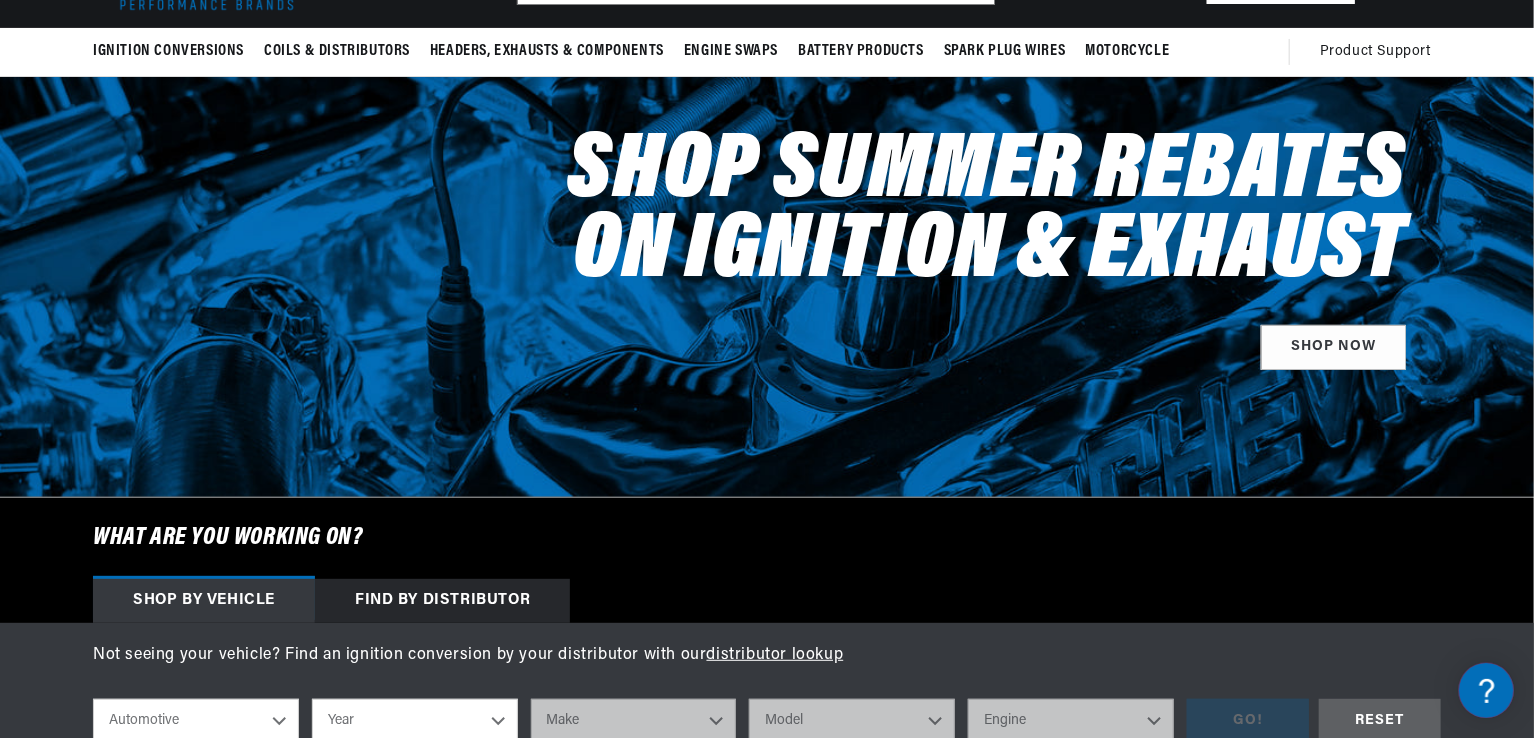 scroll, scrollTop: 200, scrollLeft: 0, axis: vertical 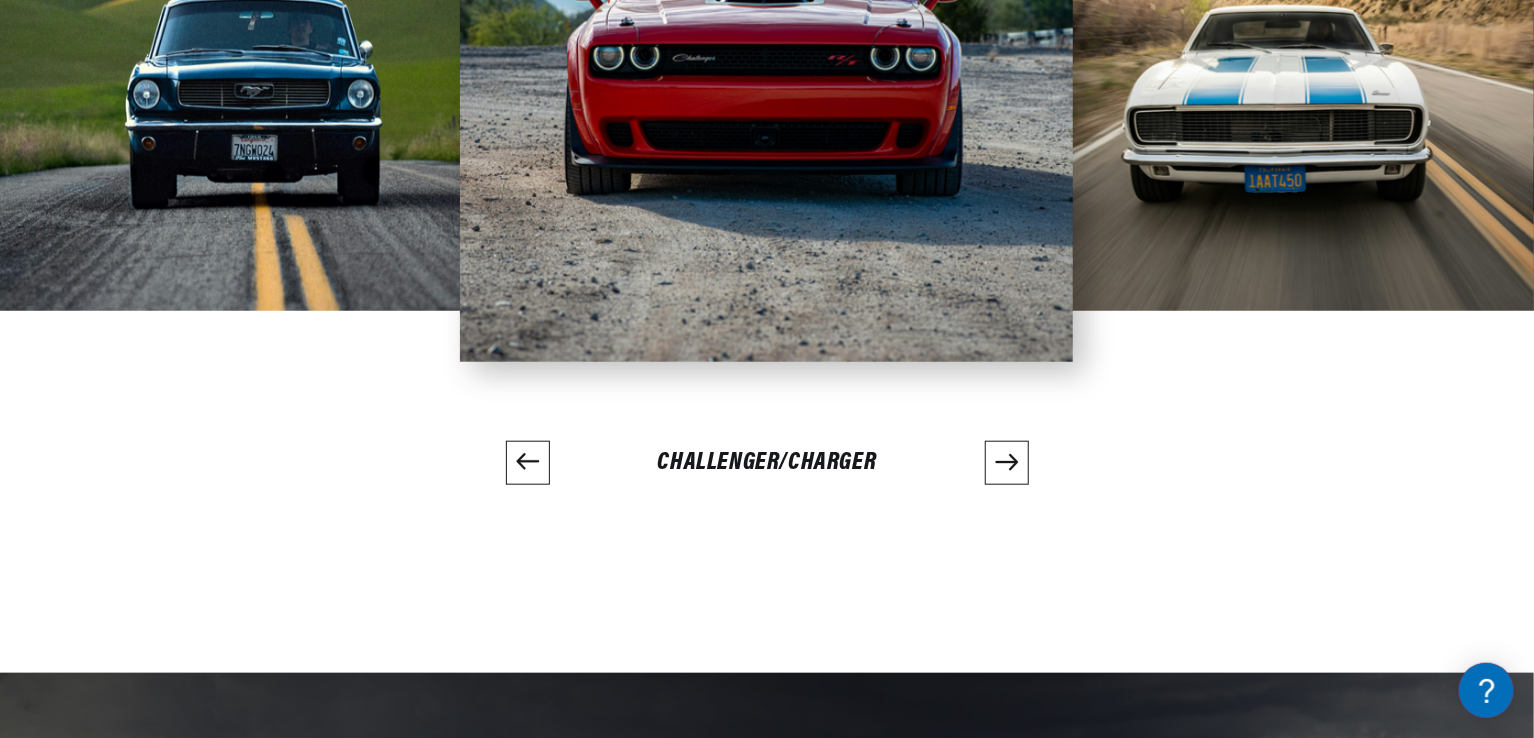 click 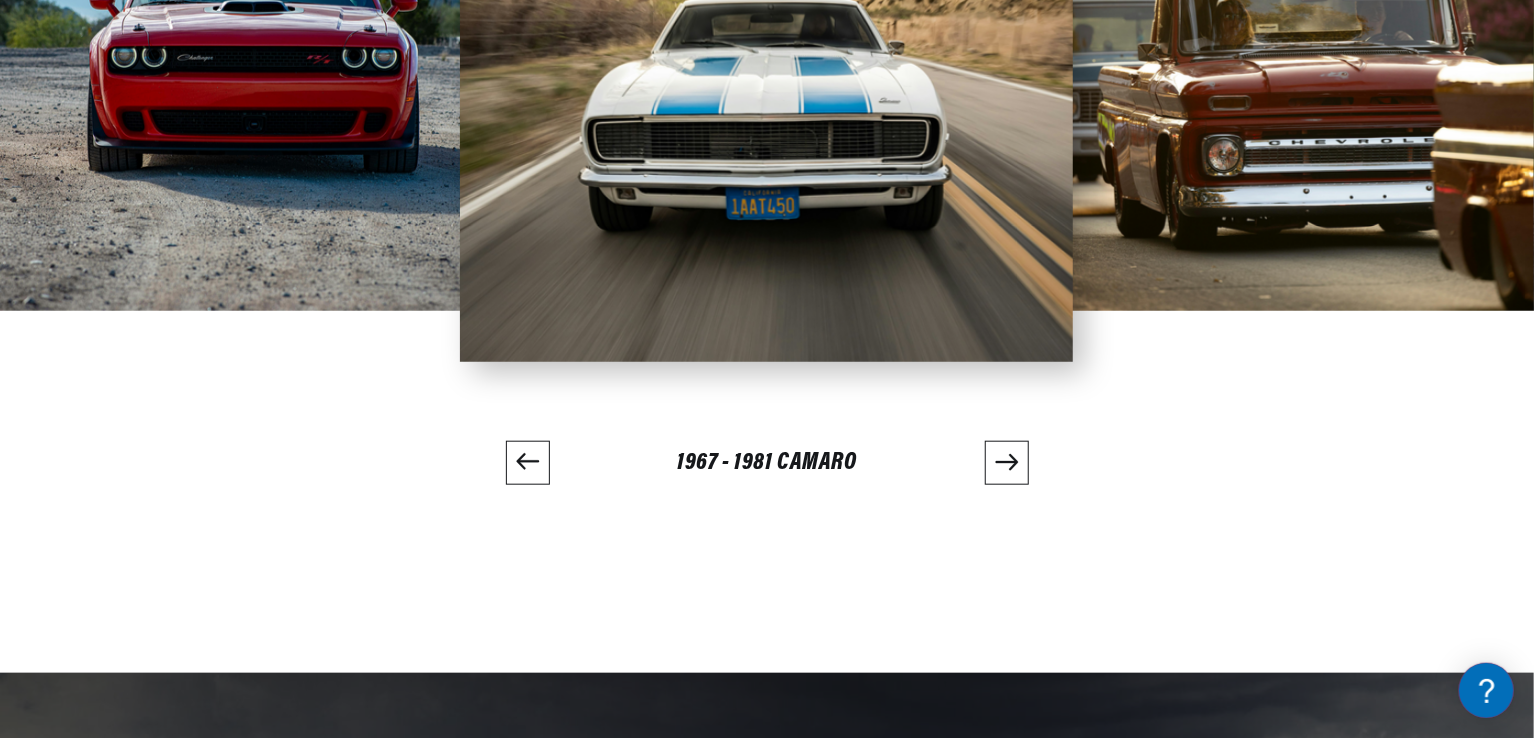 click 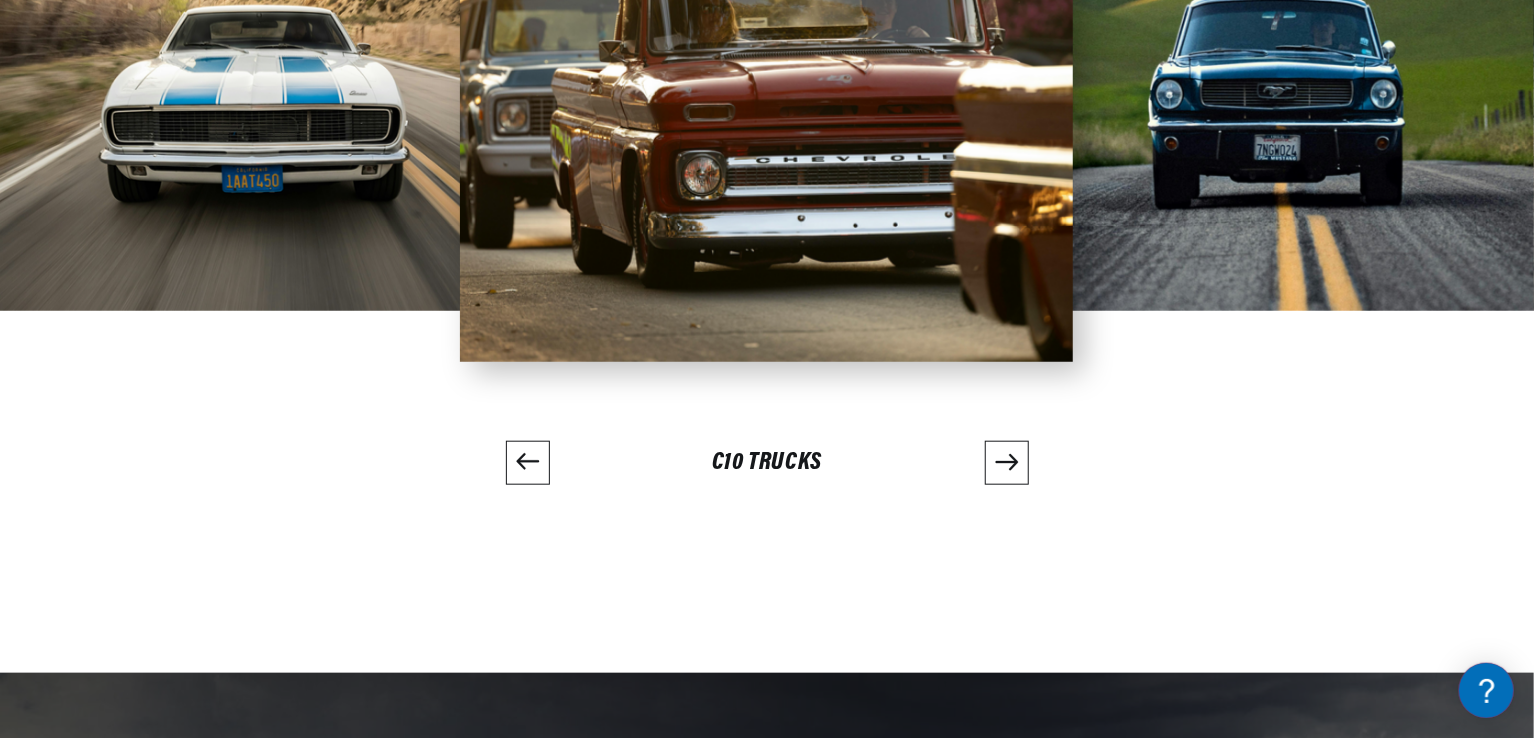 click 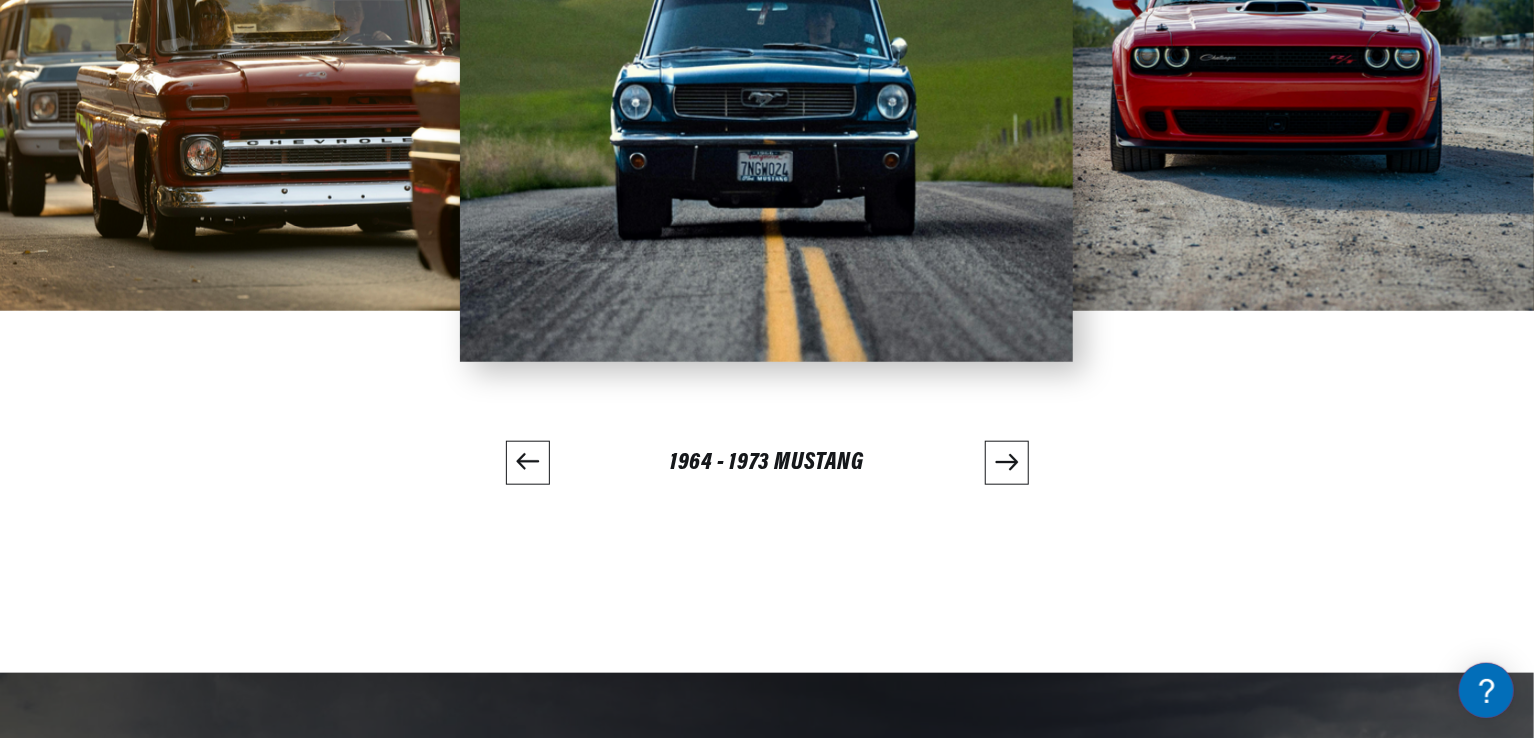 click 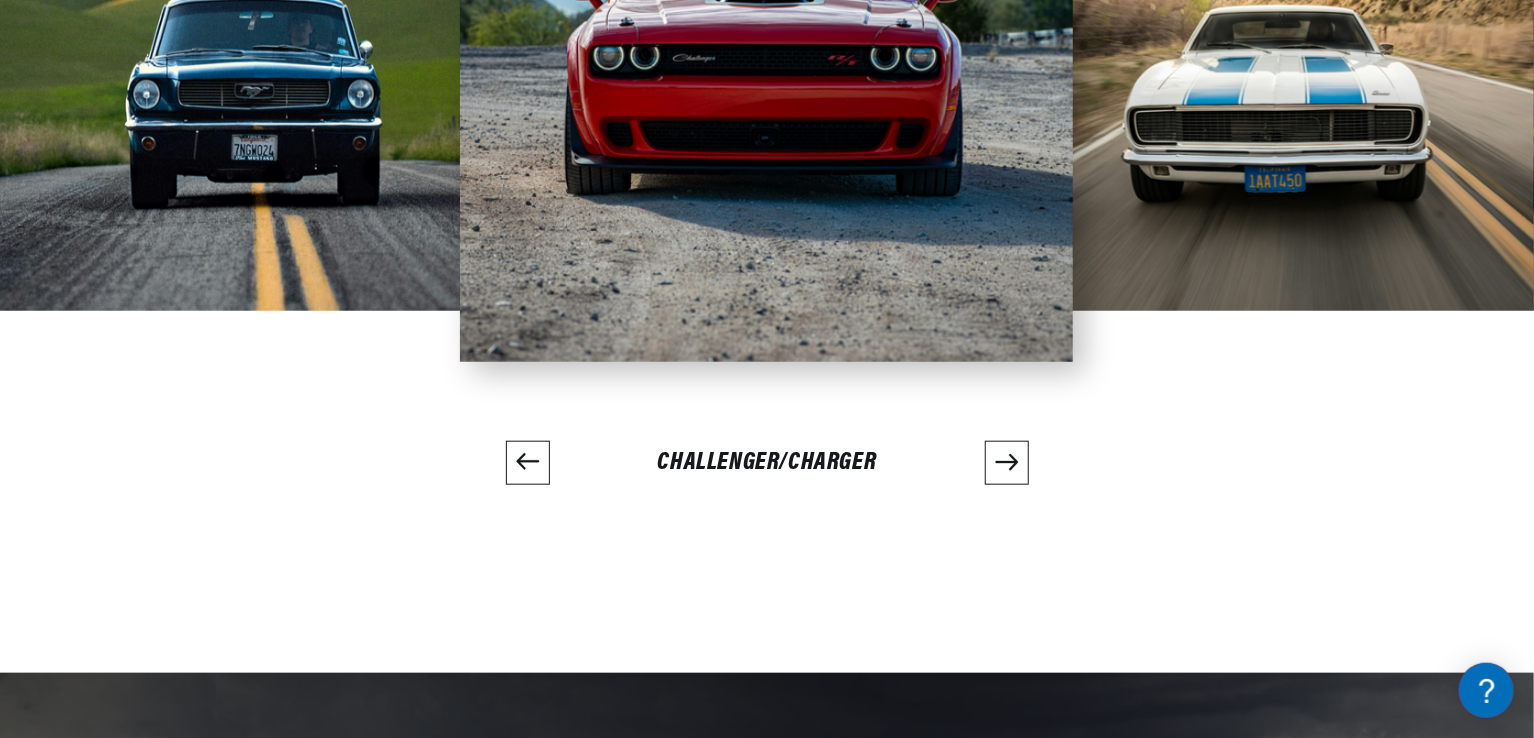 click 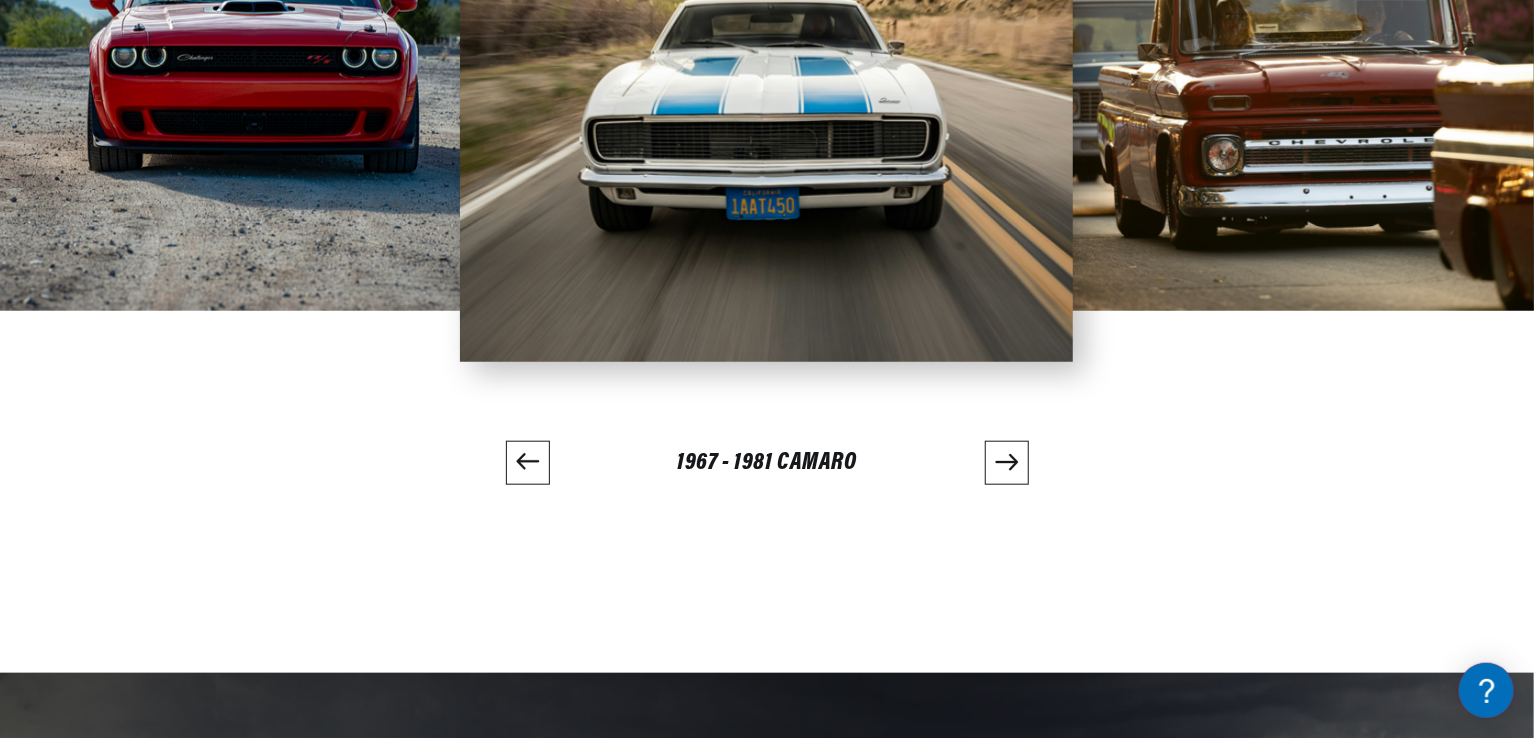 click 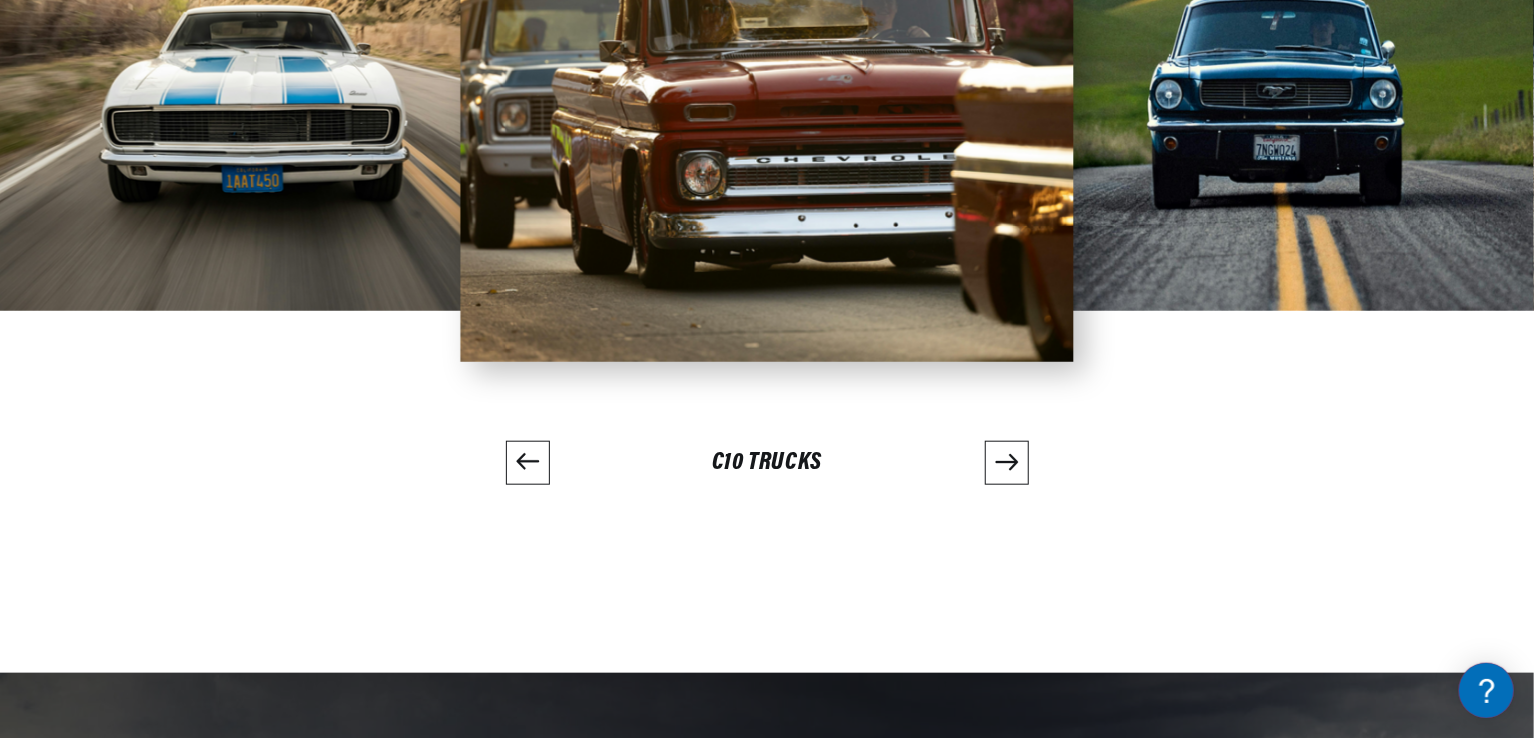 scroll, scrollTop: 0, scrollLeft: 746, axis: horizontal 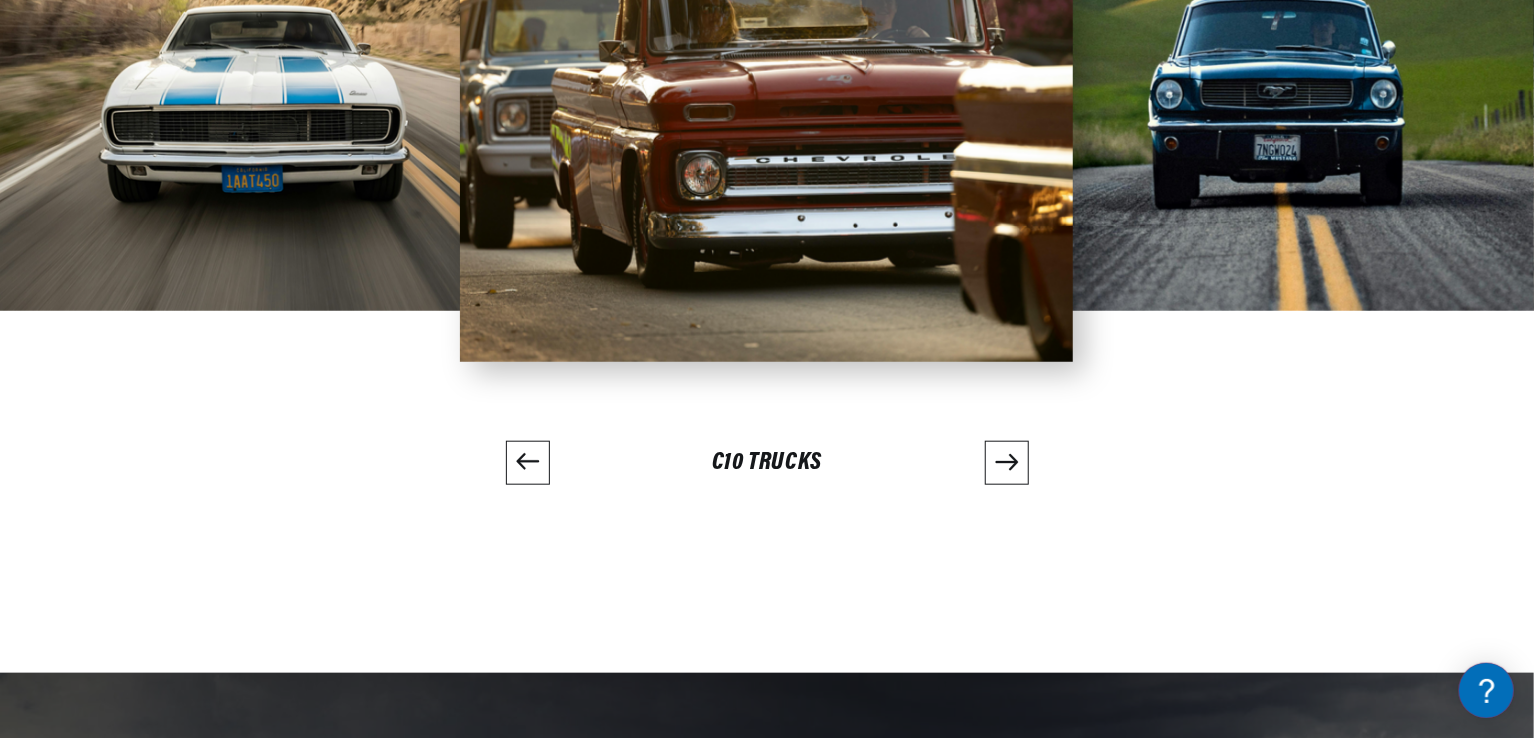 click 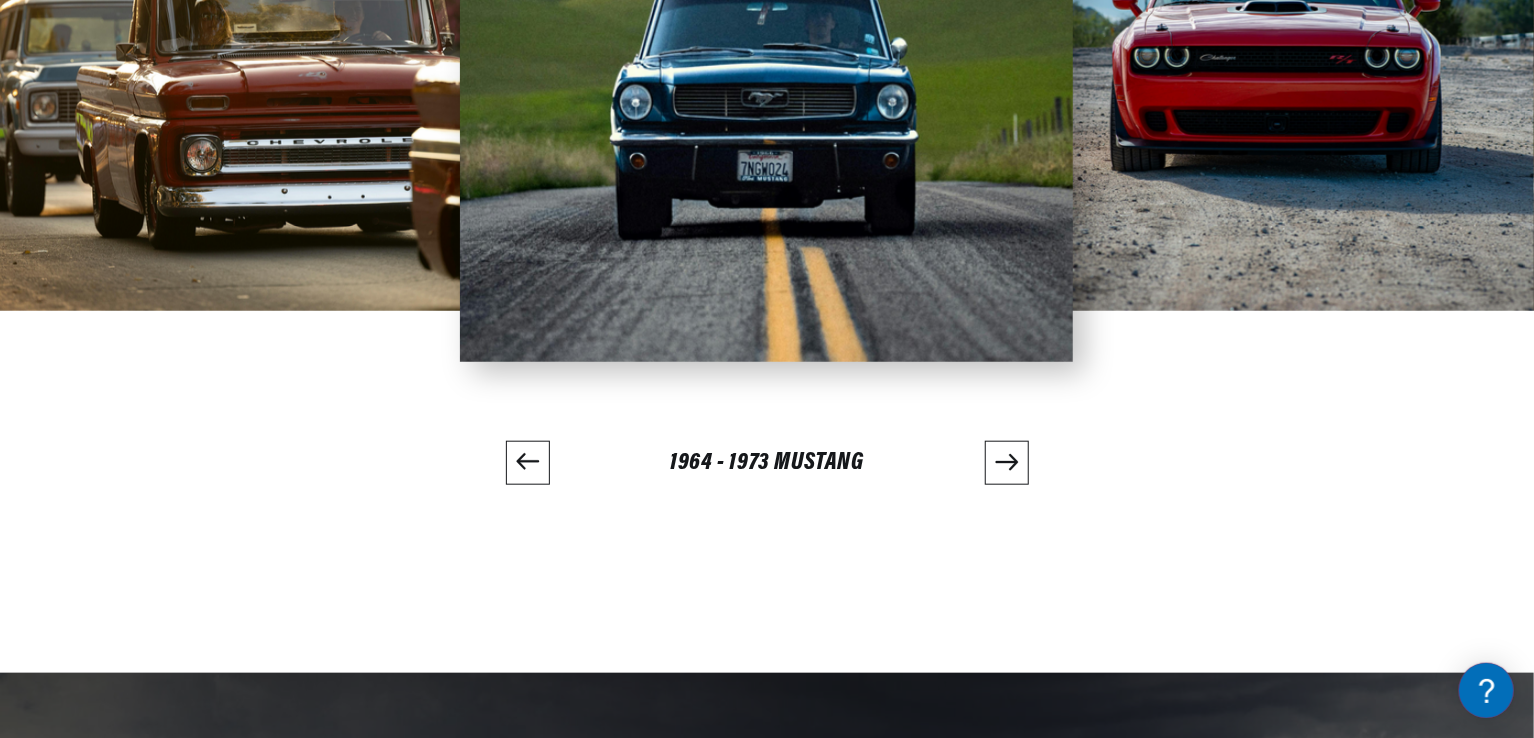 click 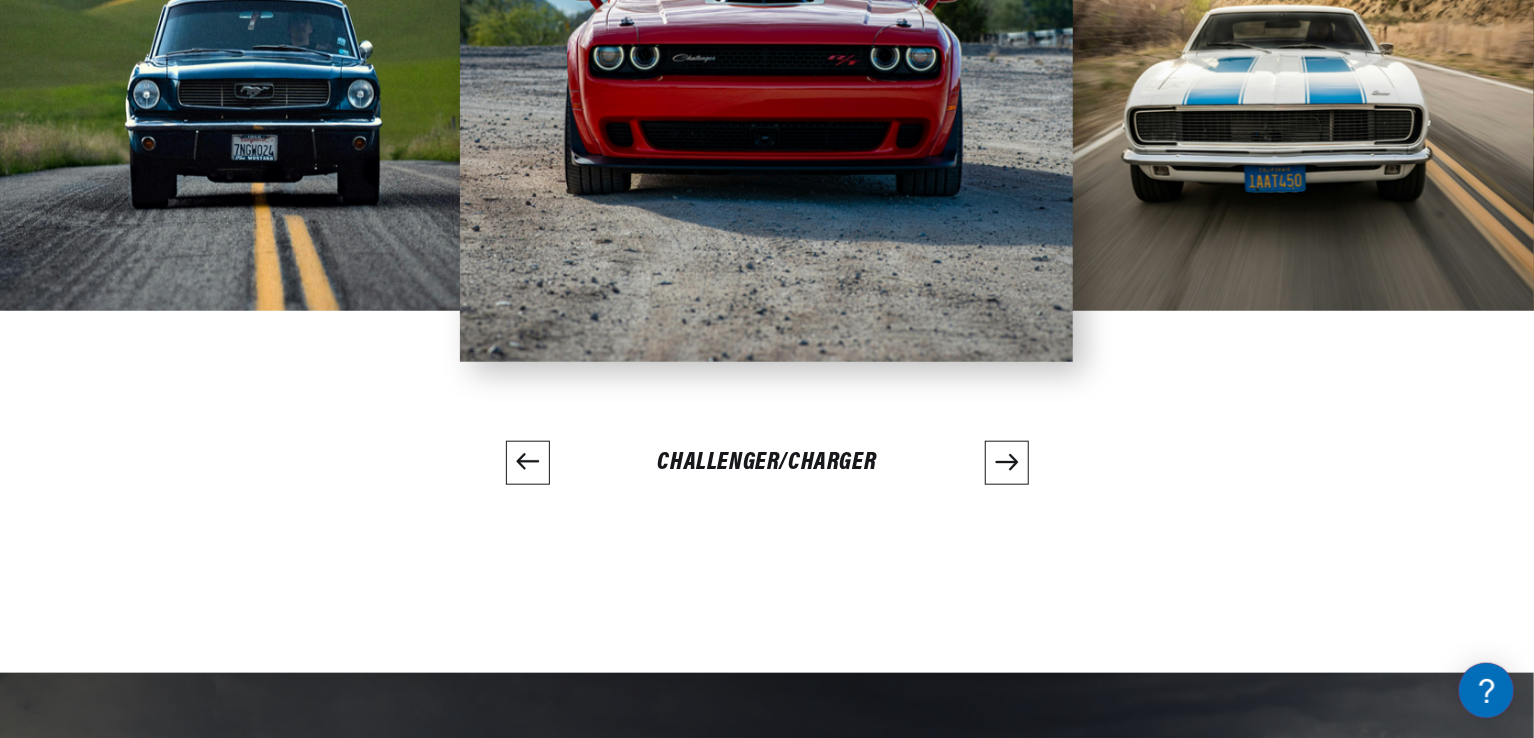 click 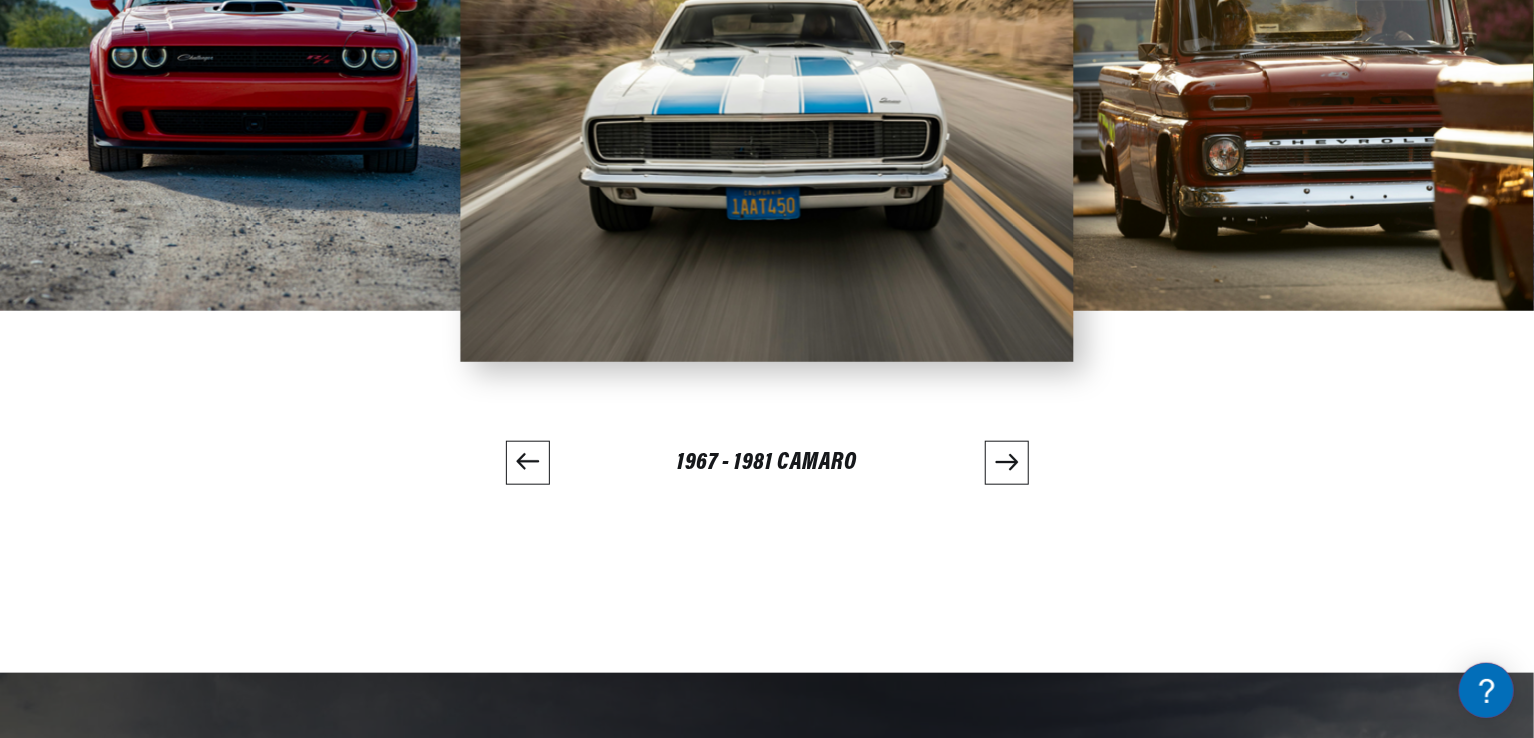 click 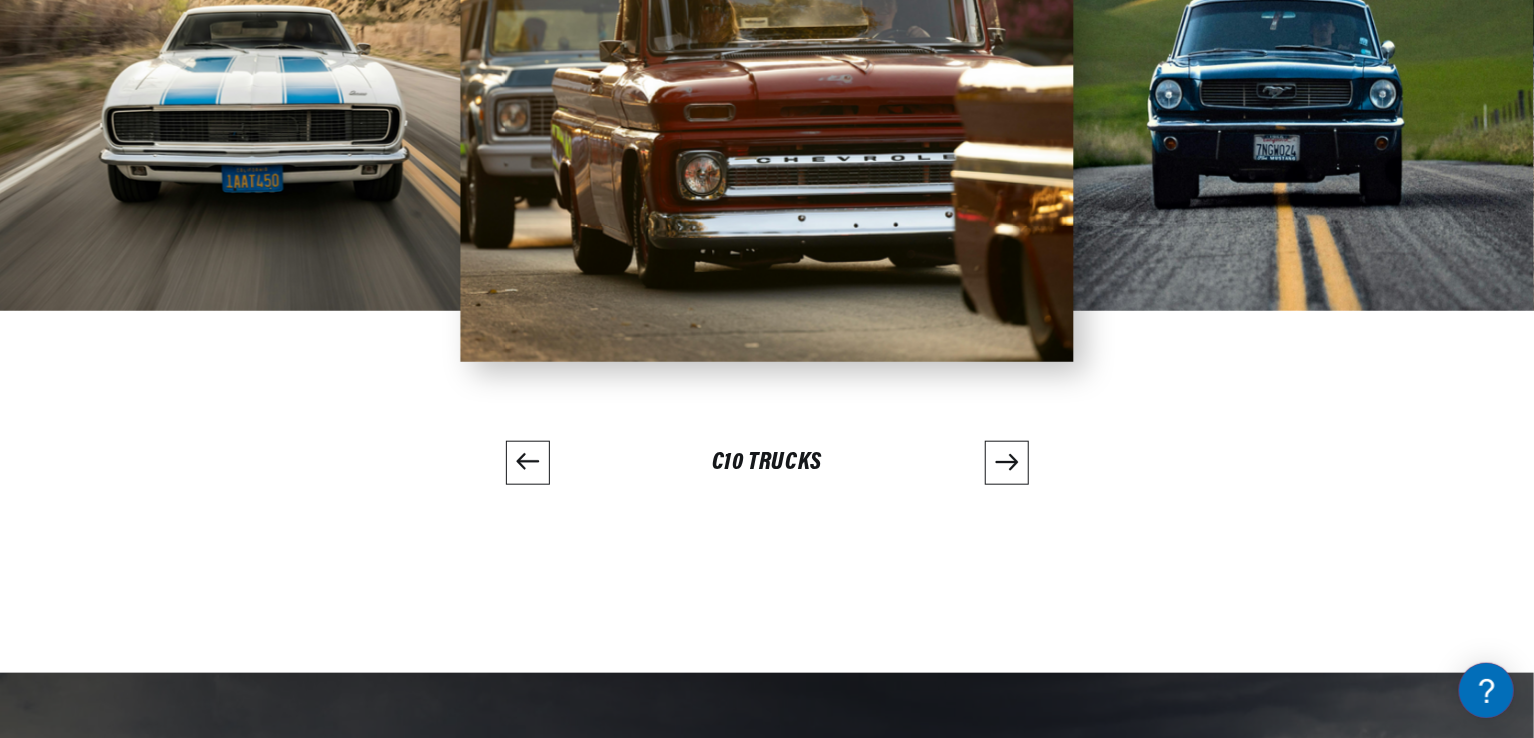 click 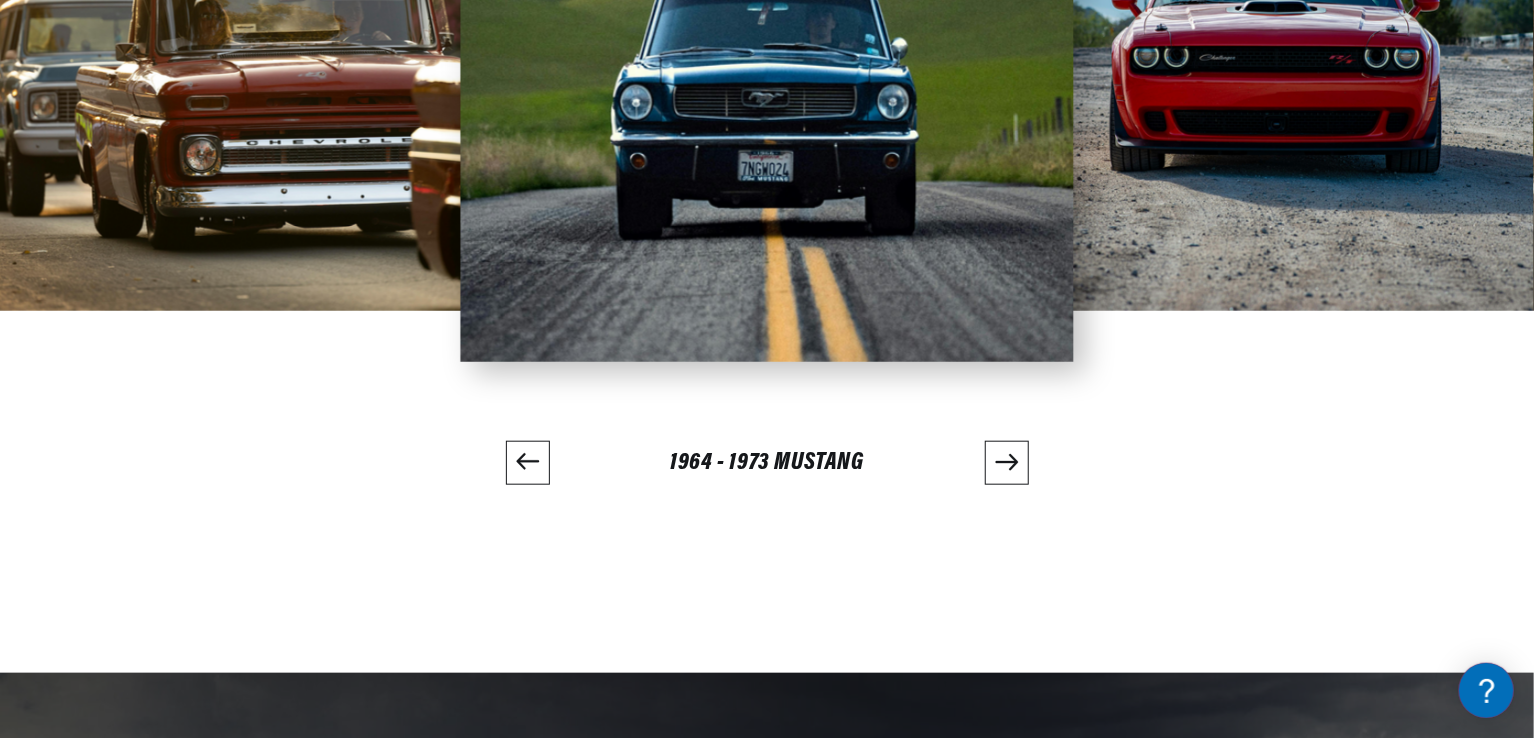 click 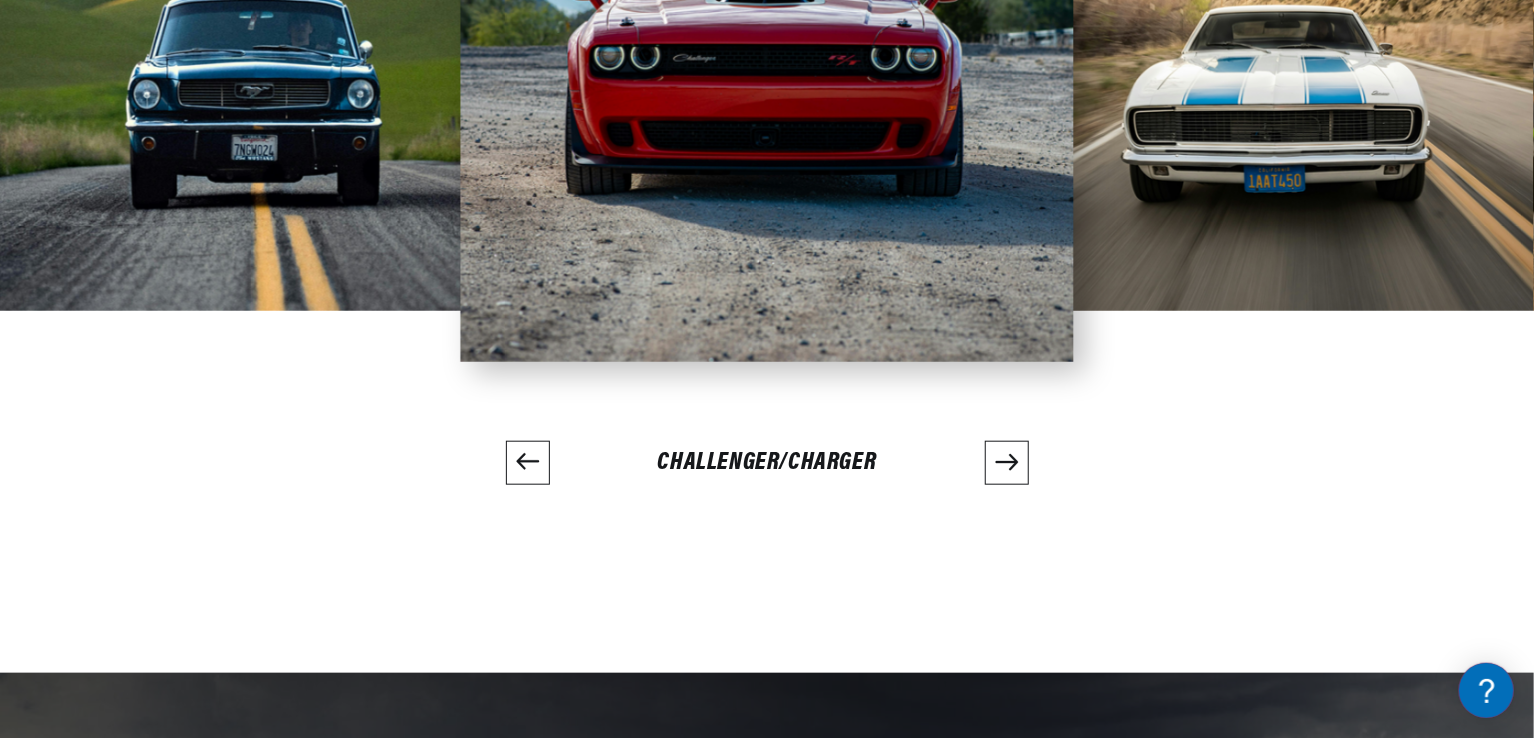 click 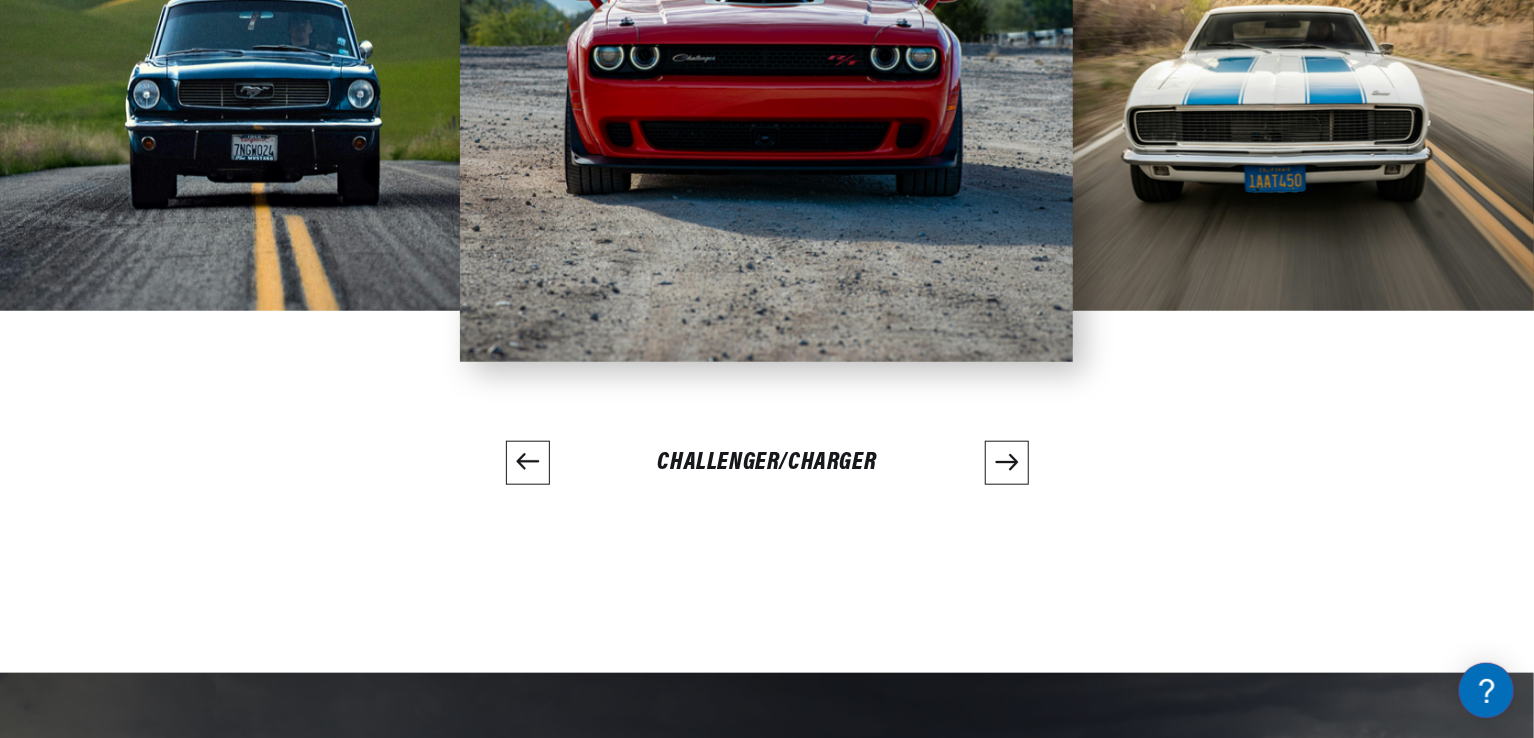 click 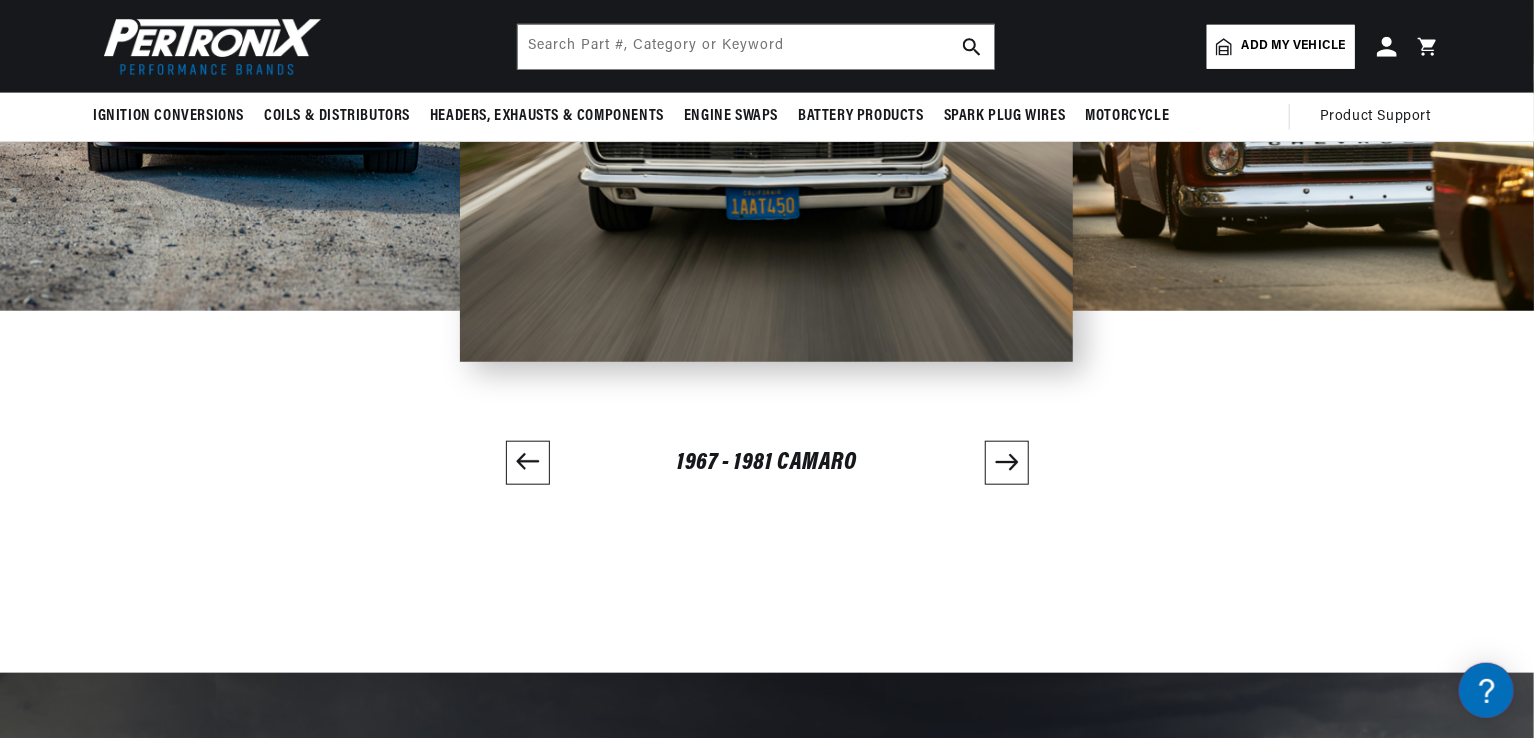 scroll, scrollTop: 4000, scrollLeft: 0, axis: vertical 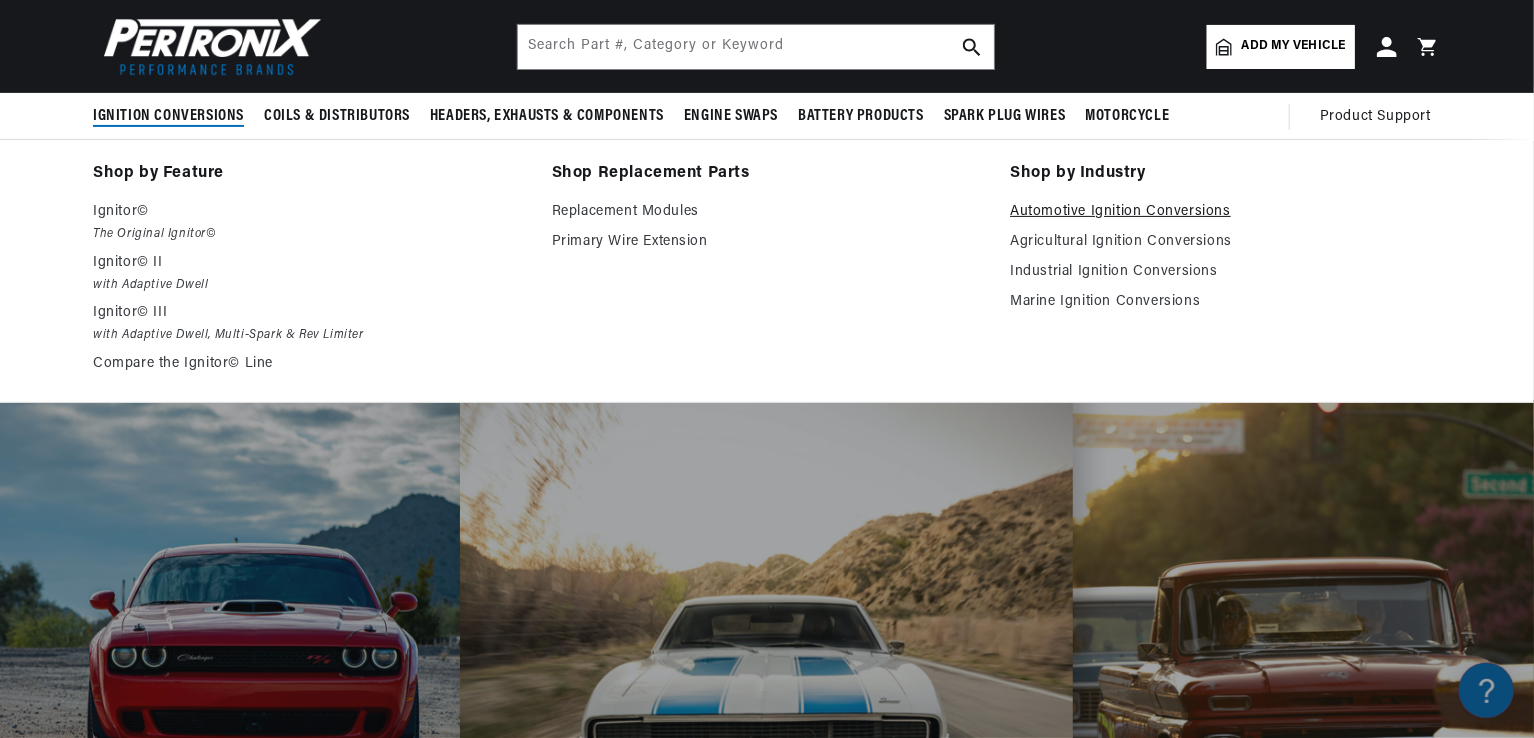 click on "Automotive Ignition Conversions" at bounding box center (1225, 212) 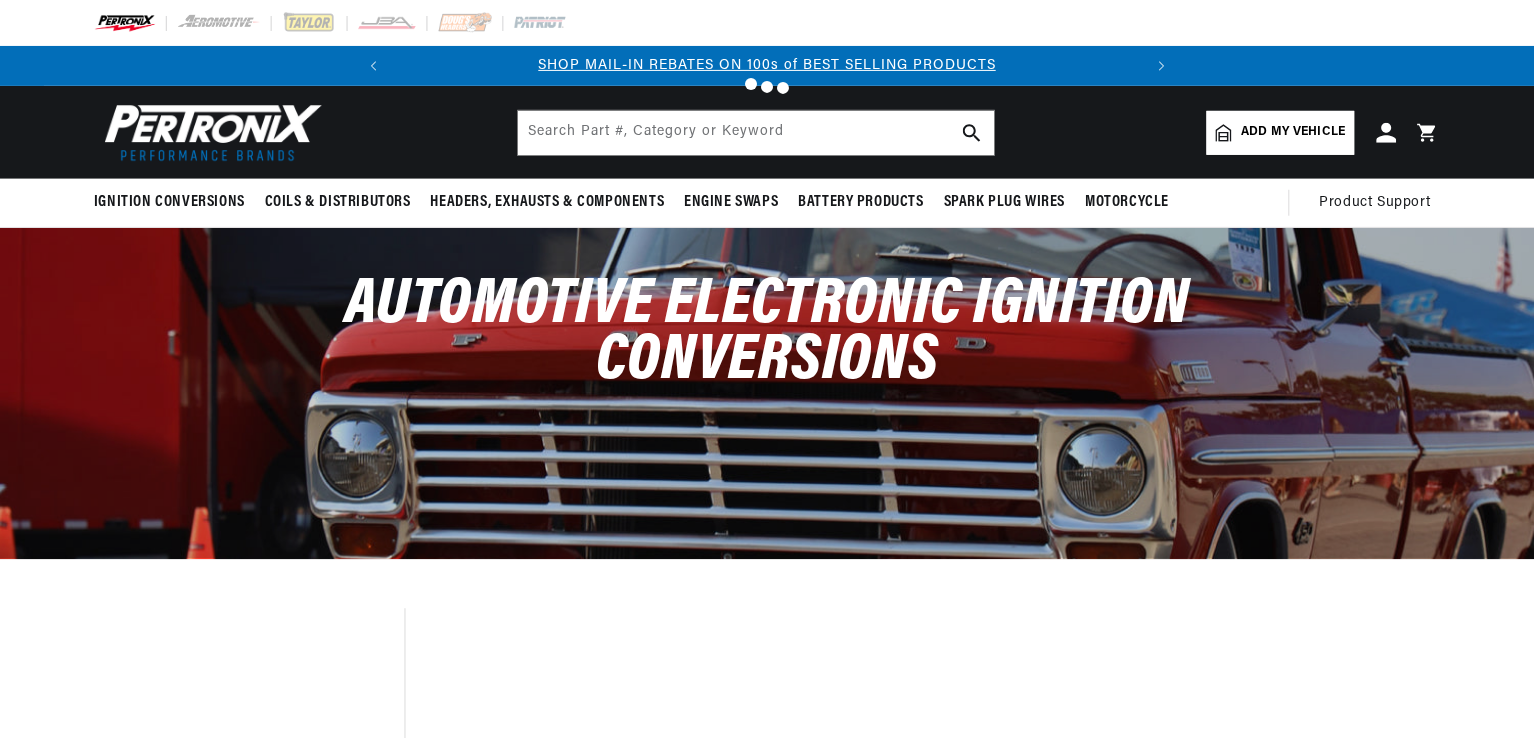 scroll, scrollTop: 0, scrollLeft: 0, axis: both 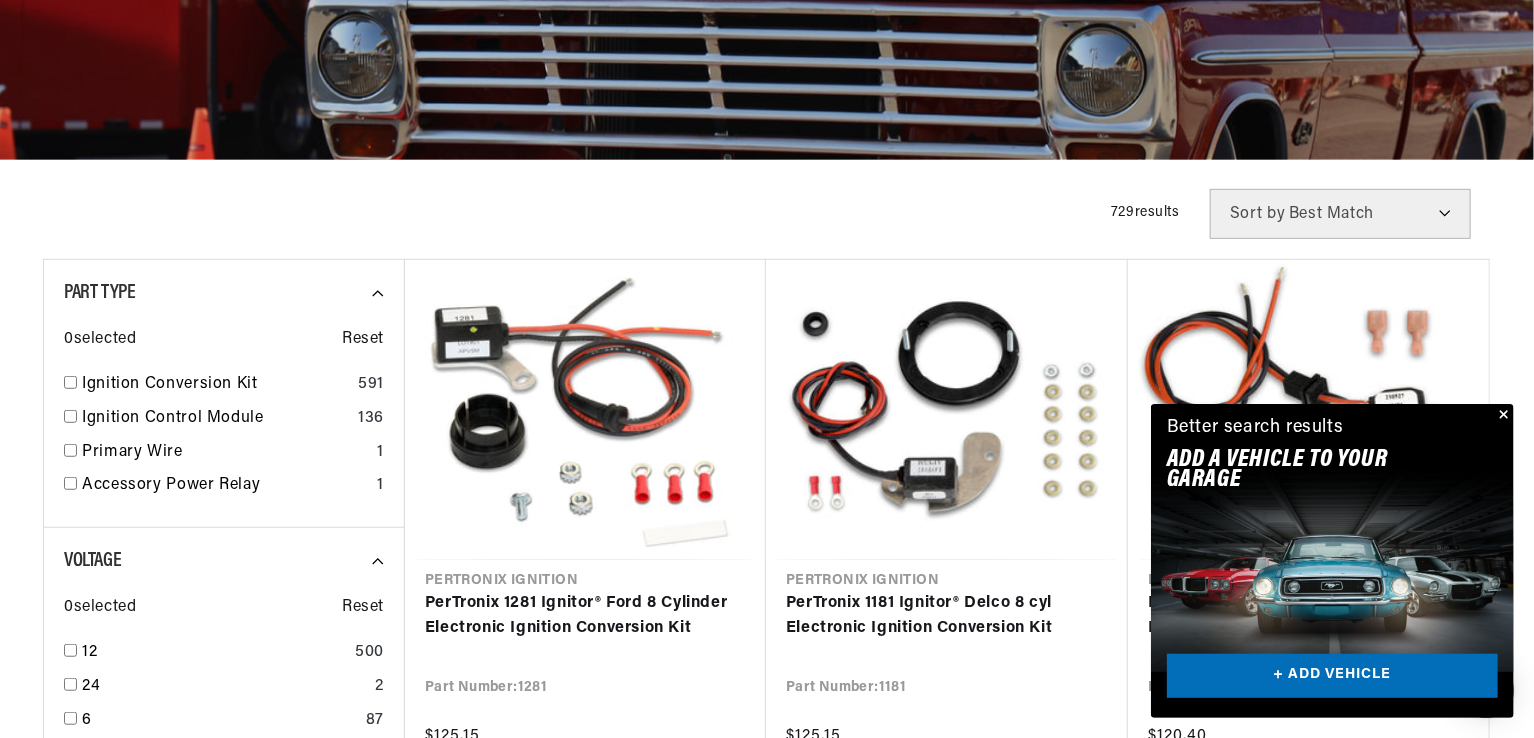 click at bounding box center (1502, 416) 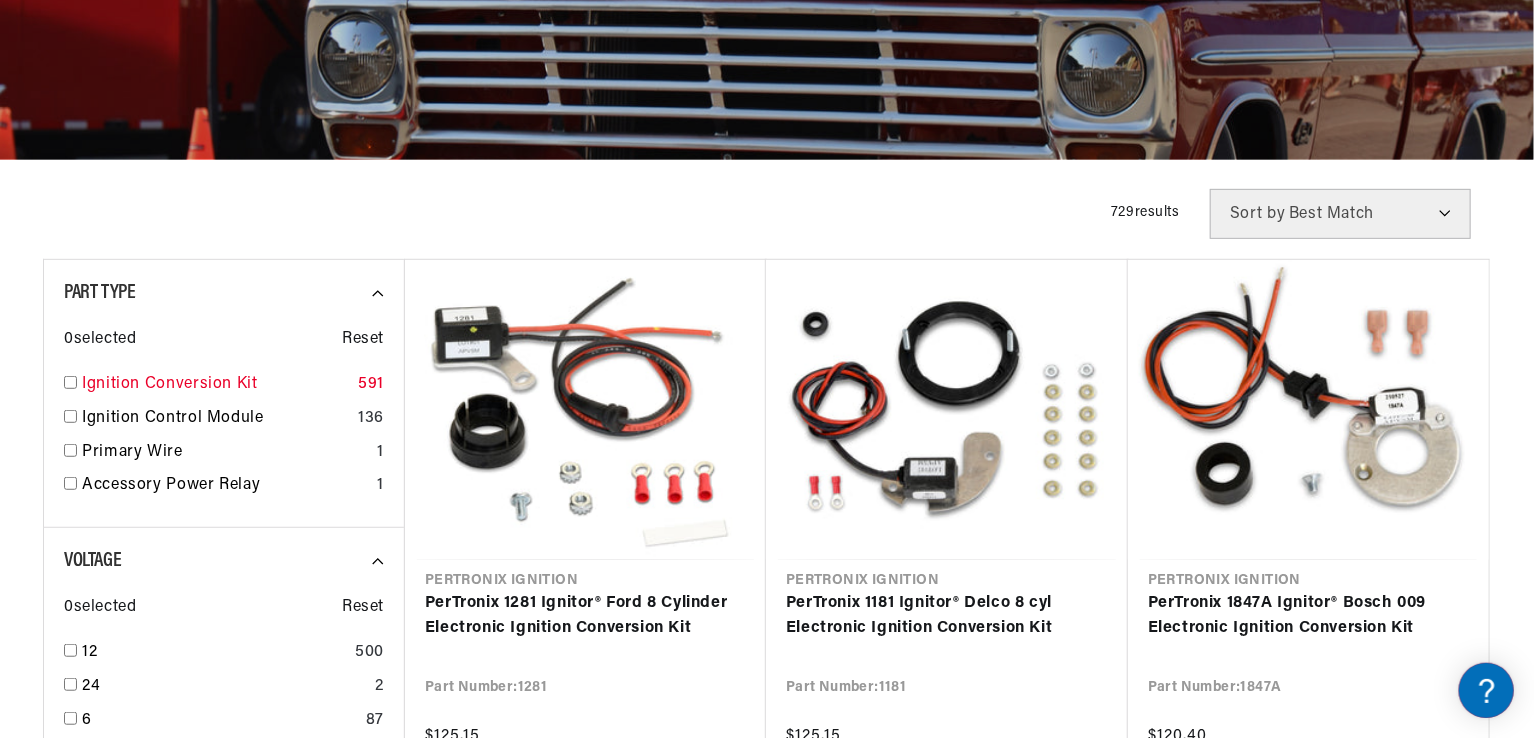 scroll, scrollTop: 0, scrollLeft: 0, axis: both 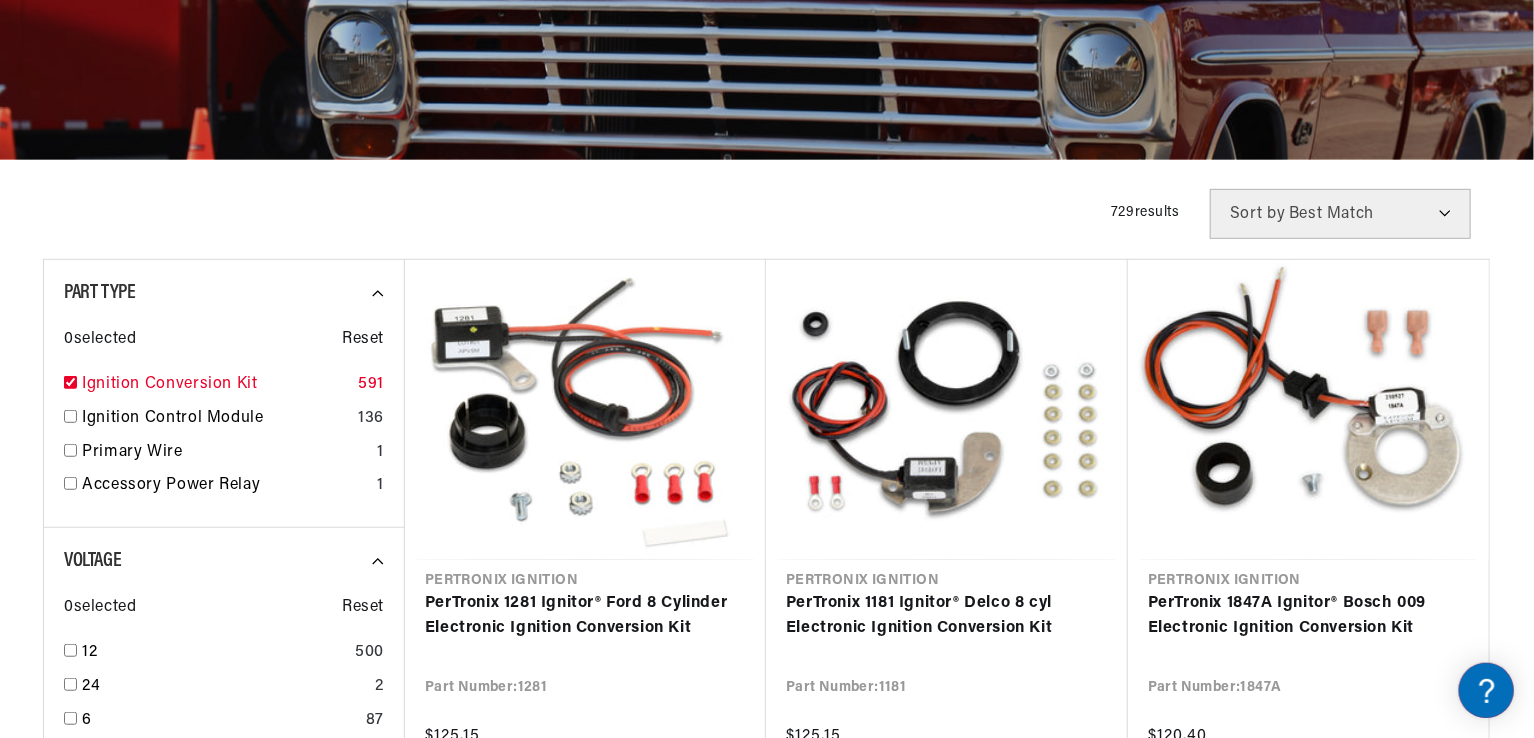 checkbox on "true" 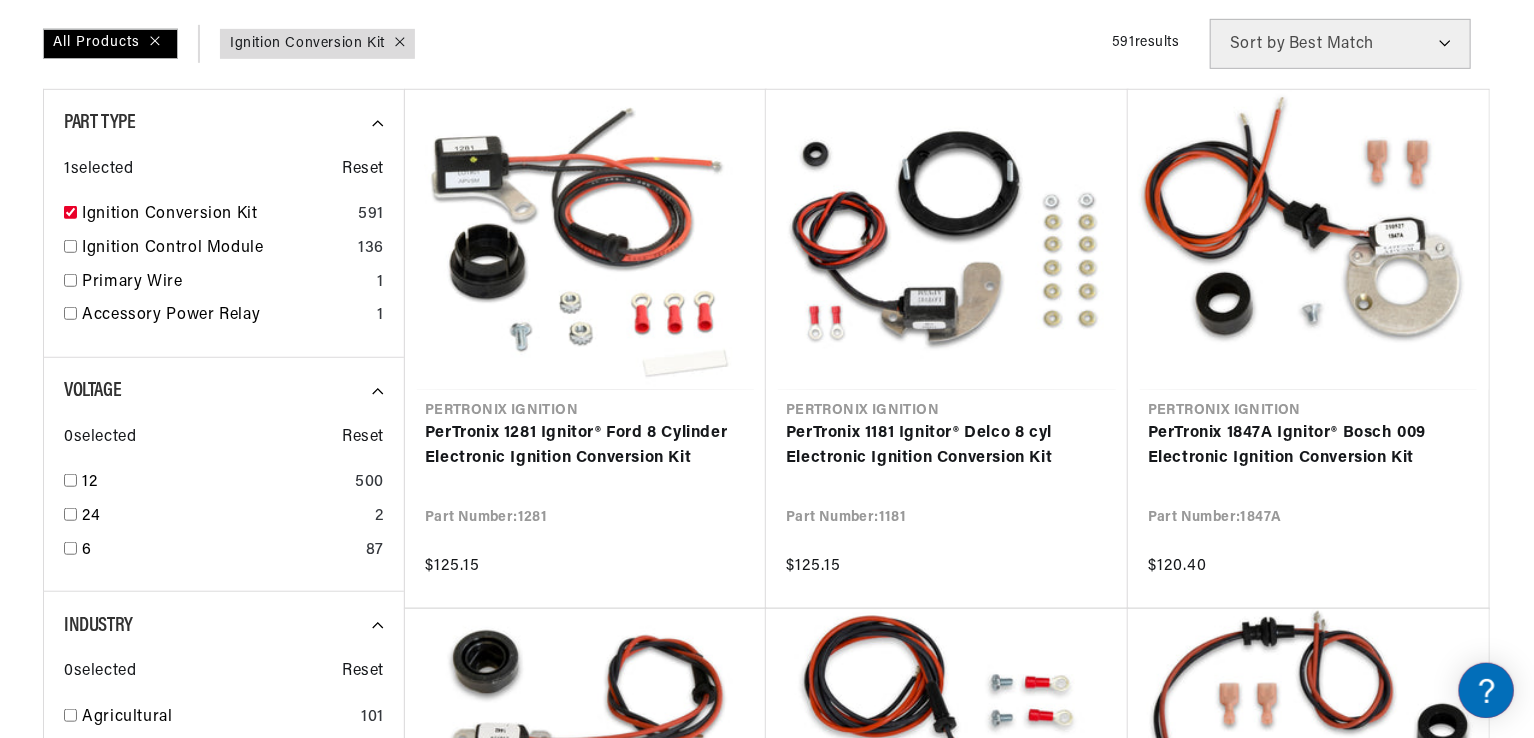 scroll, scrollTop: 600, scrollLeft: 0, axis: vertical 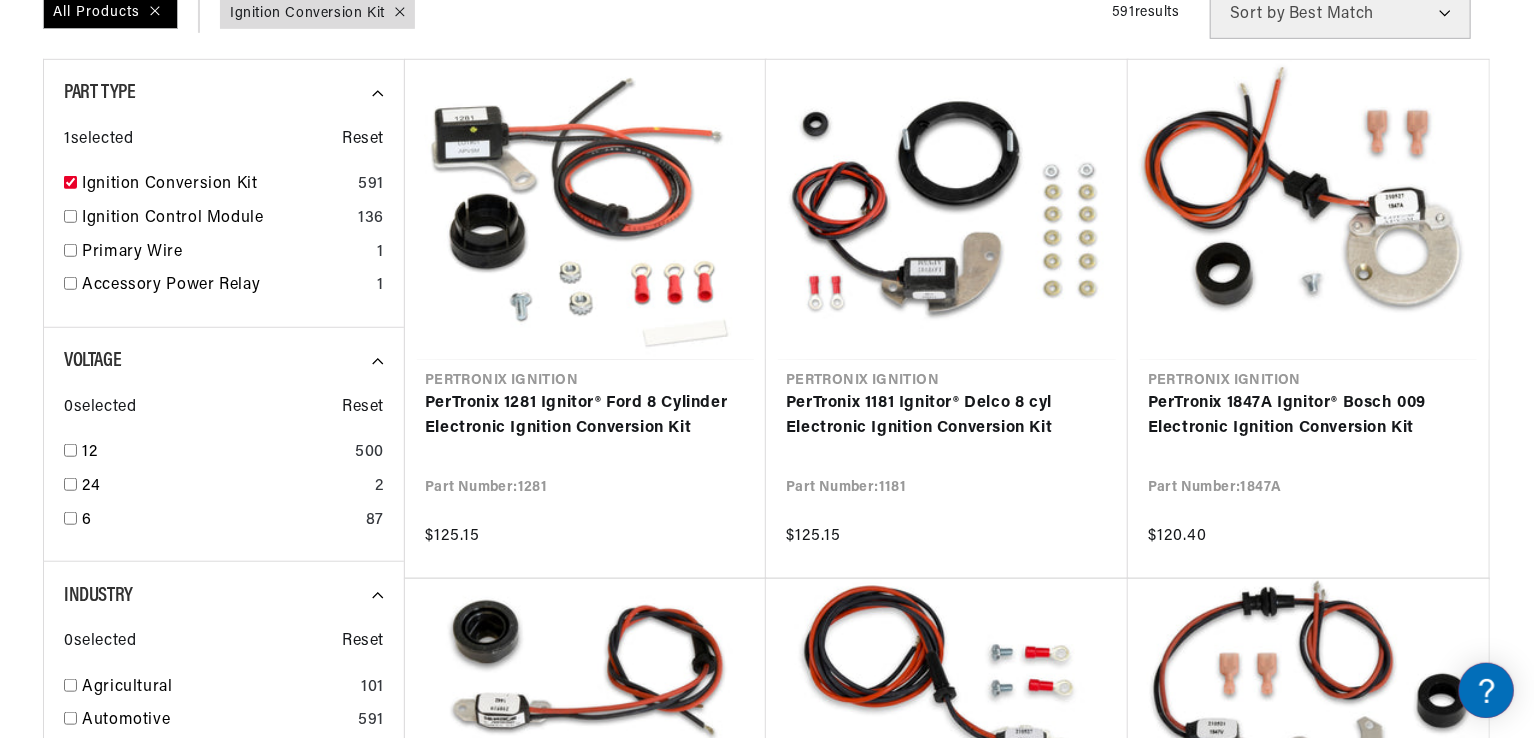 click on "12" at bounding box center [214, 453] 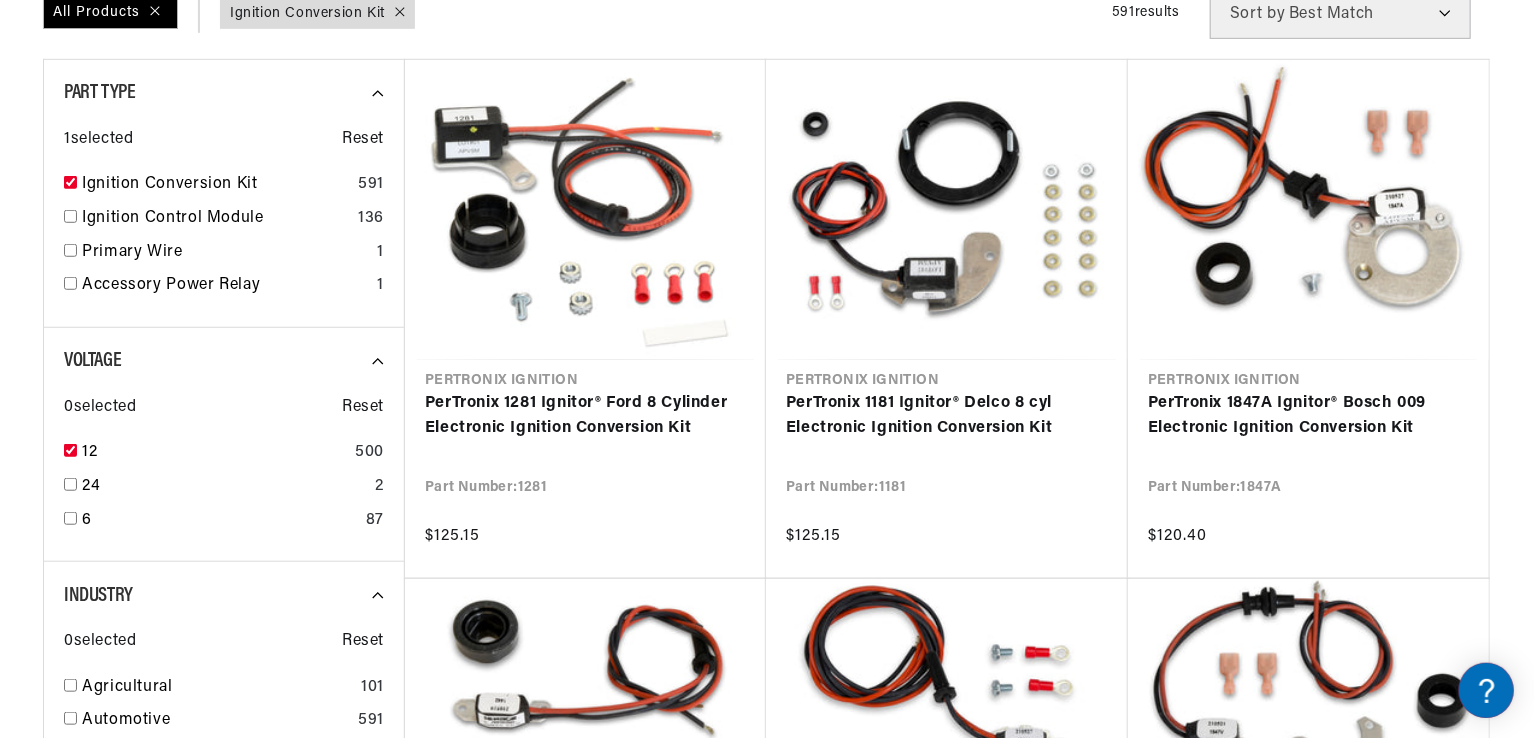 checkbox on "true" 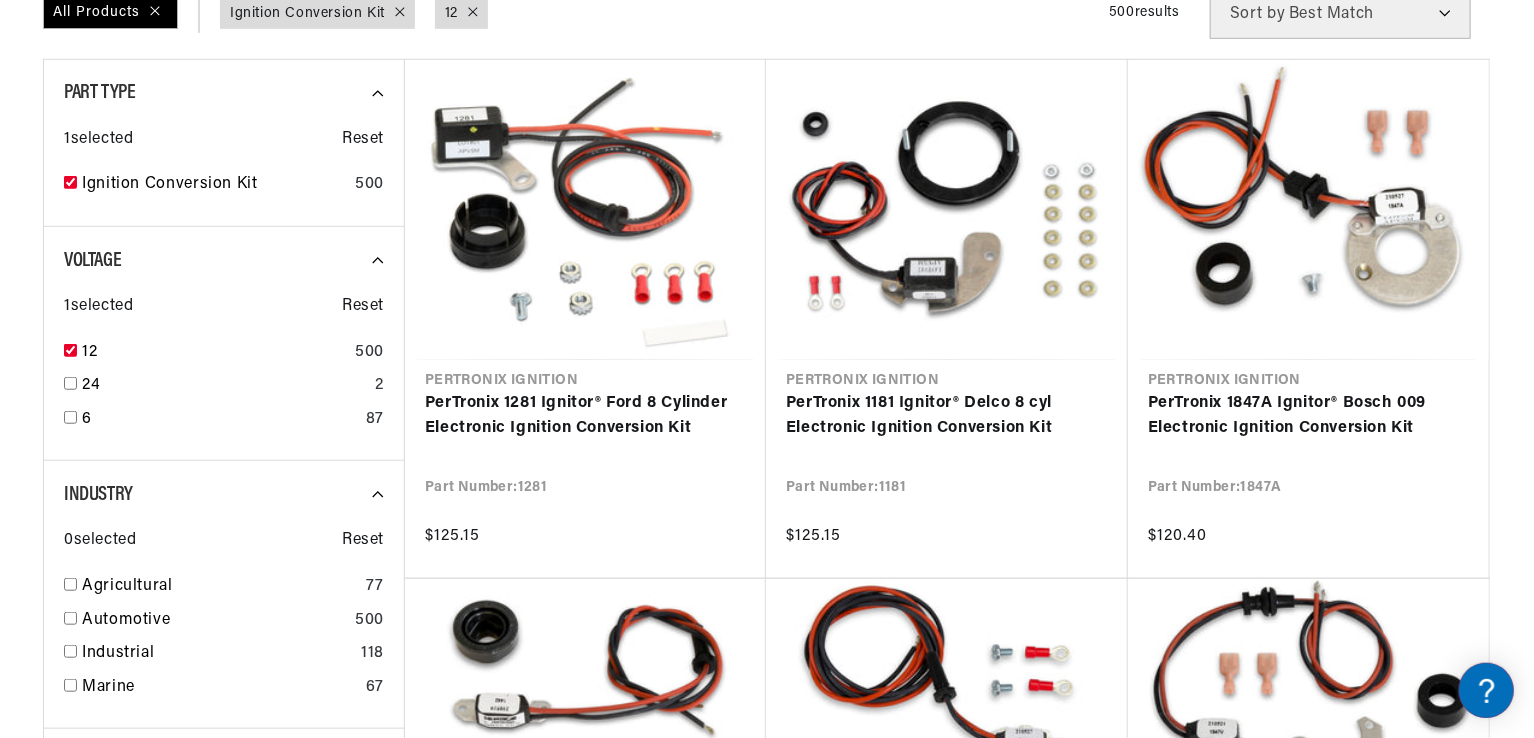 scroll, scrollTop: 0, scrollLeft: 746, axis: horizontal 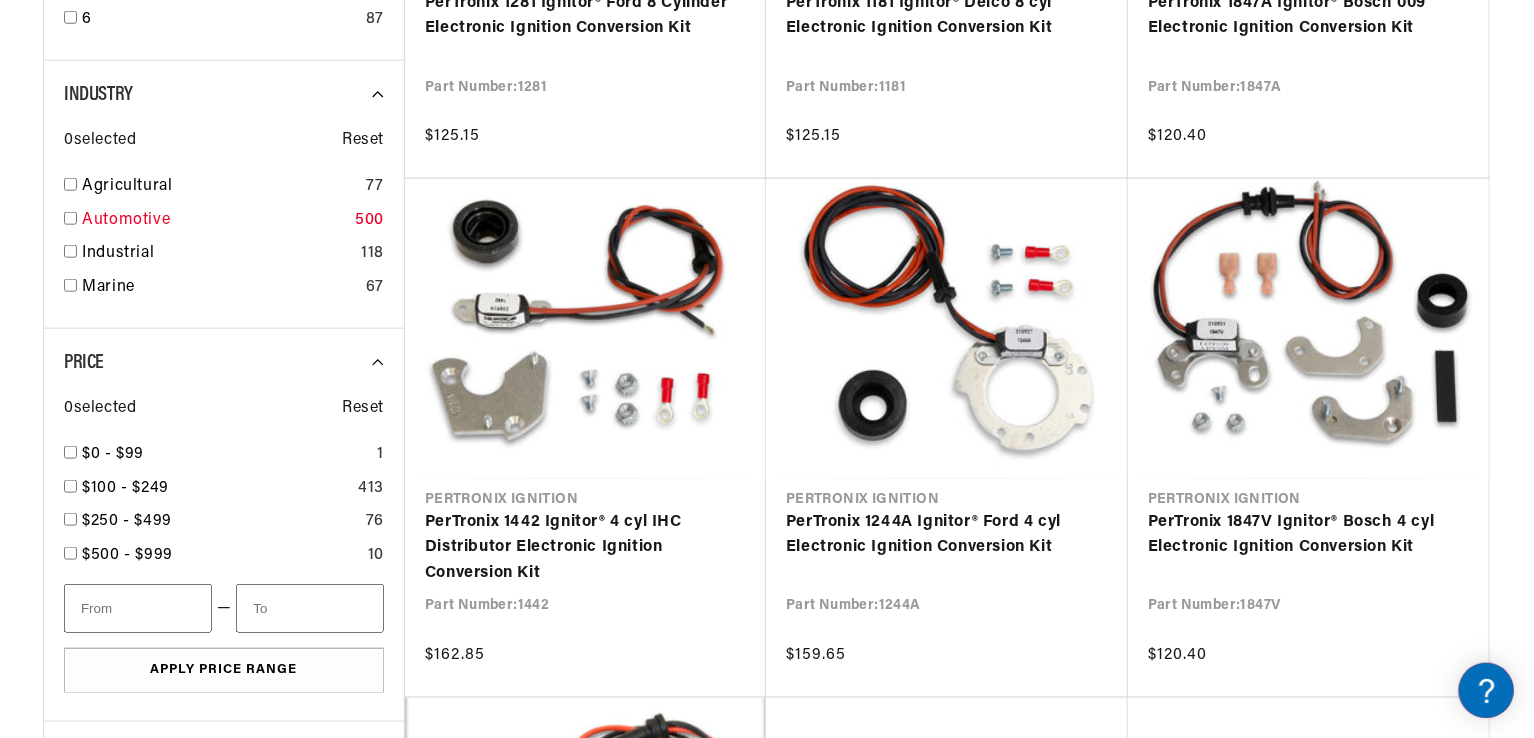 click on "Automotive" at bounding box center [214, 221] 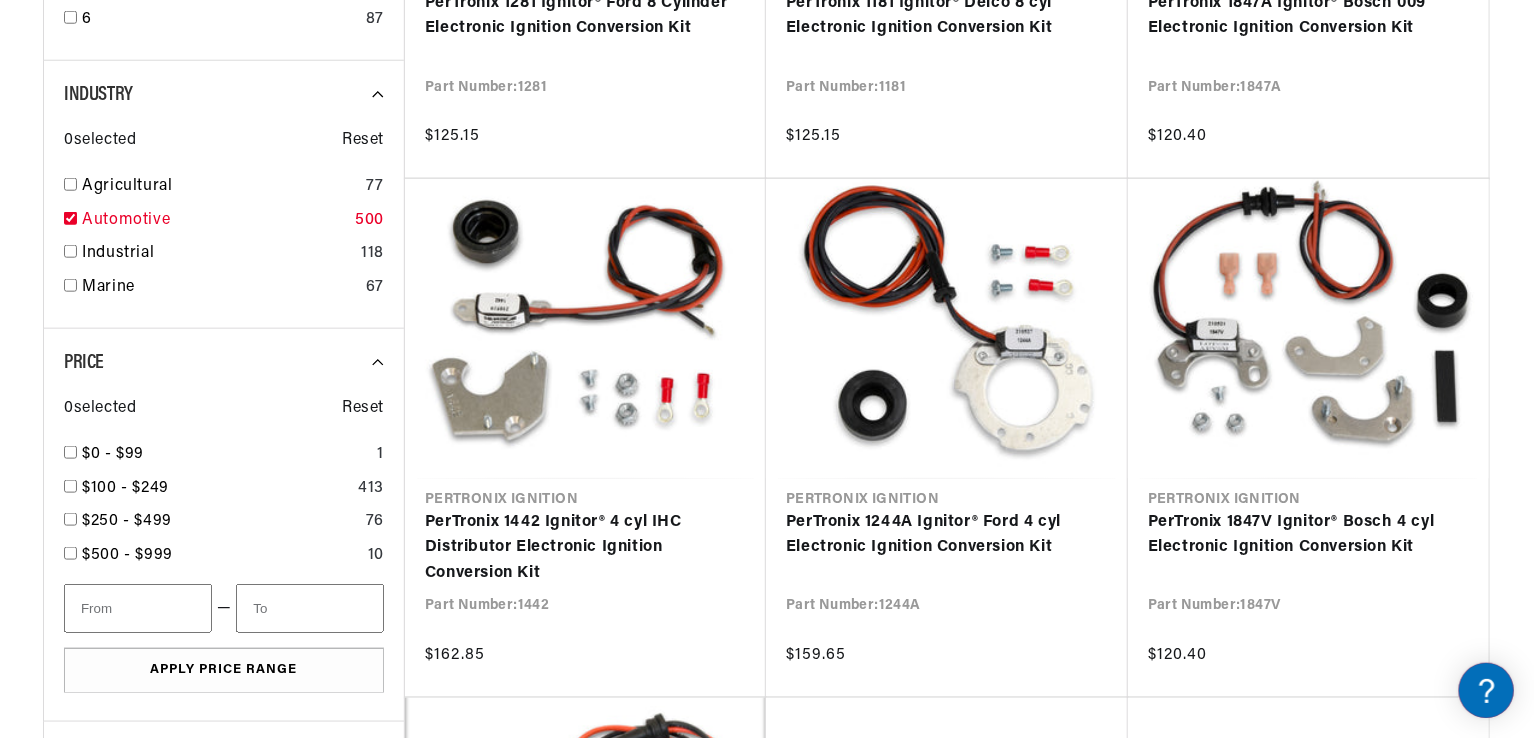 checkbox on "true" 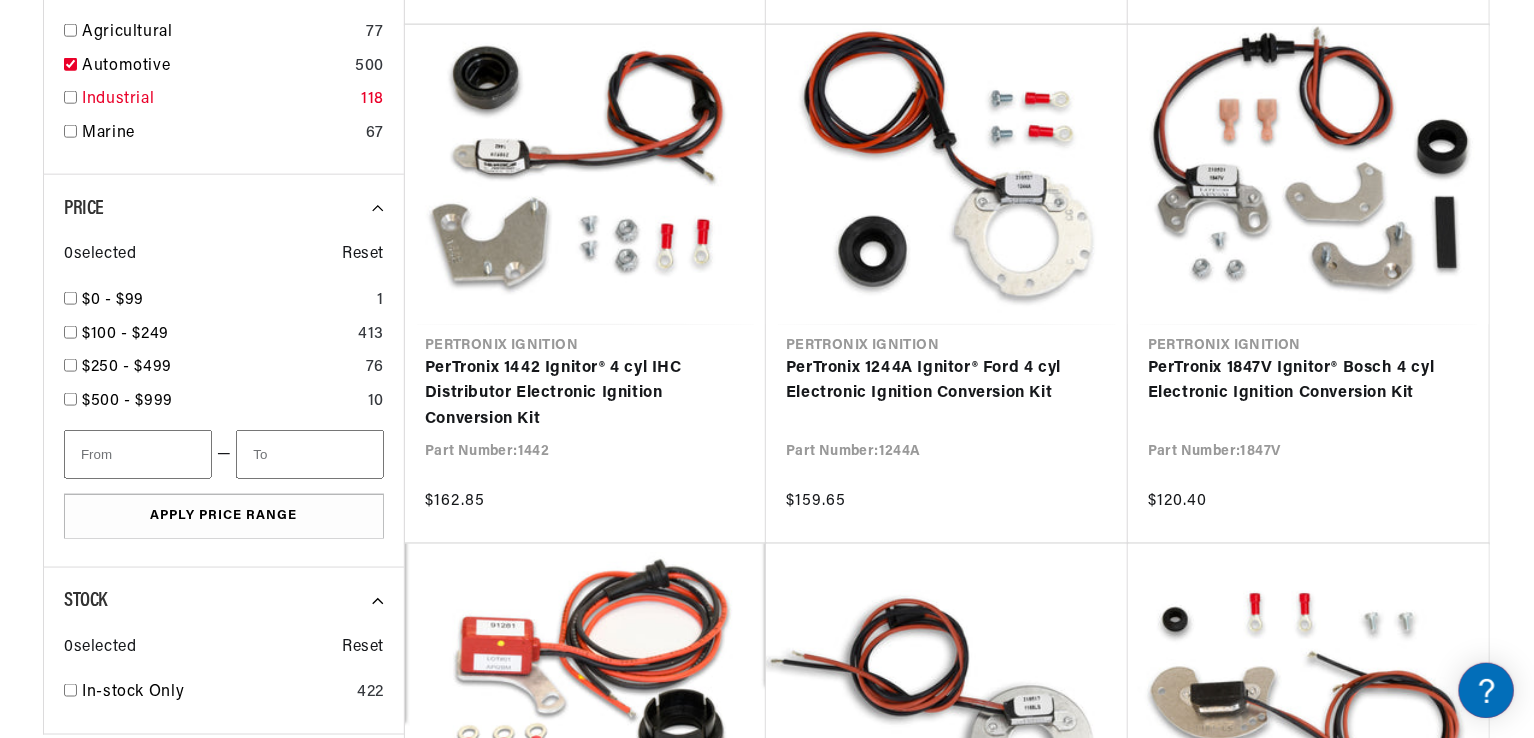scroll, scrollTop: 1200, scrollLeft: 0, axis: vertical 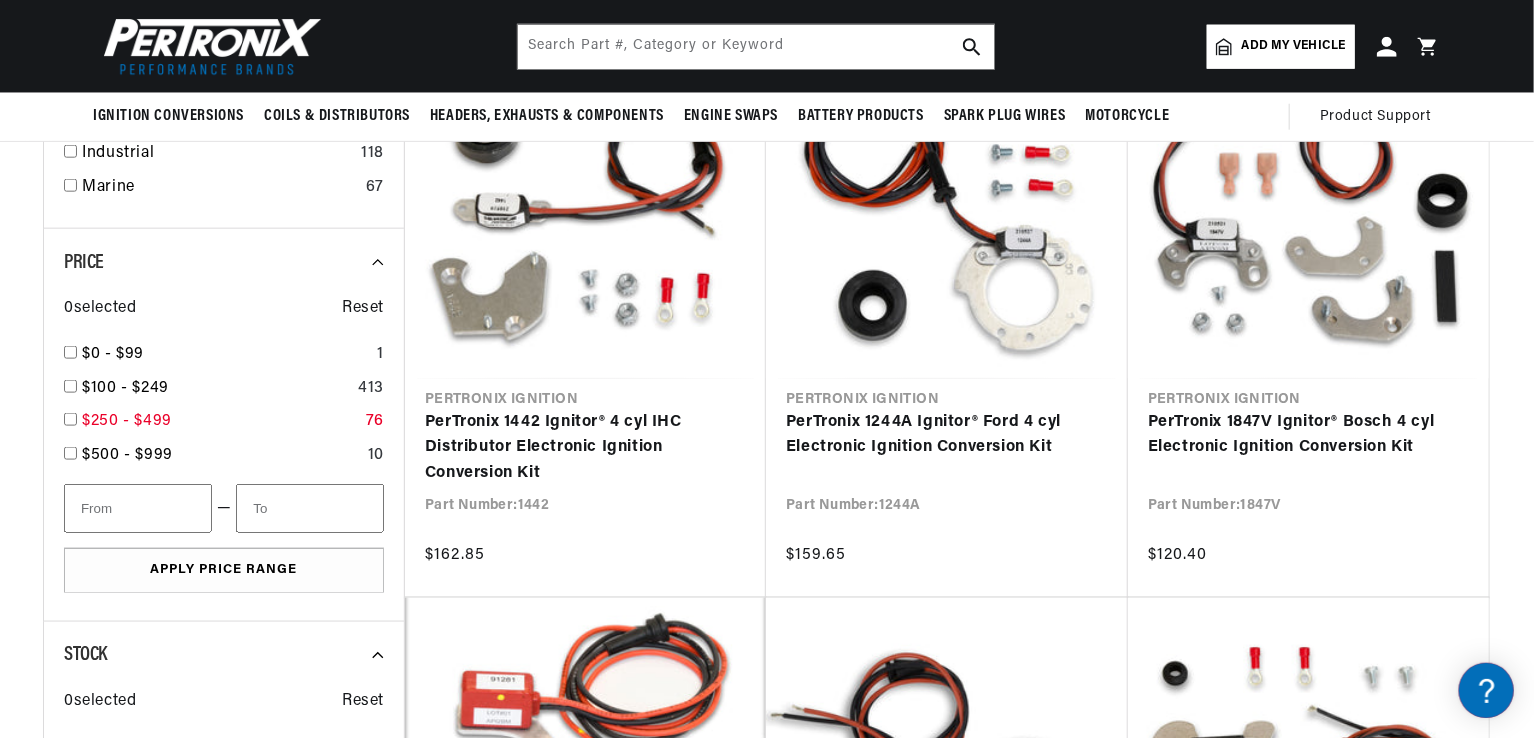 click at bounding box center (70, 419) 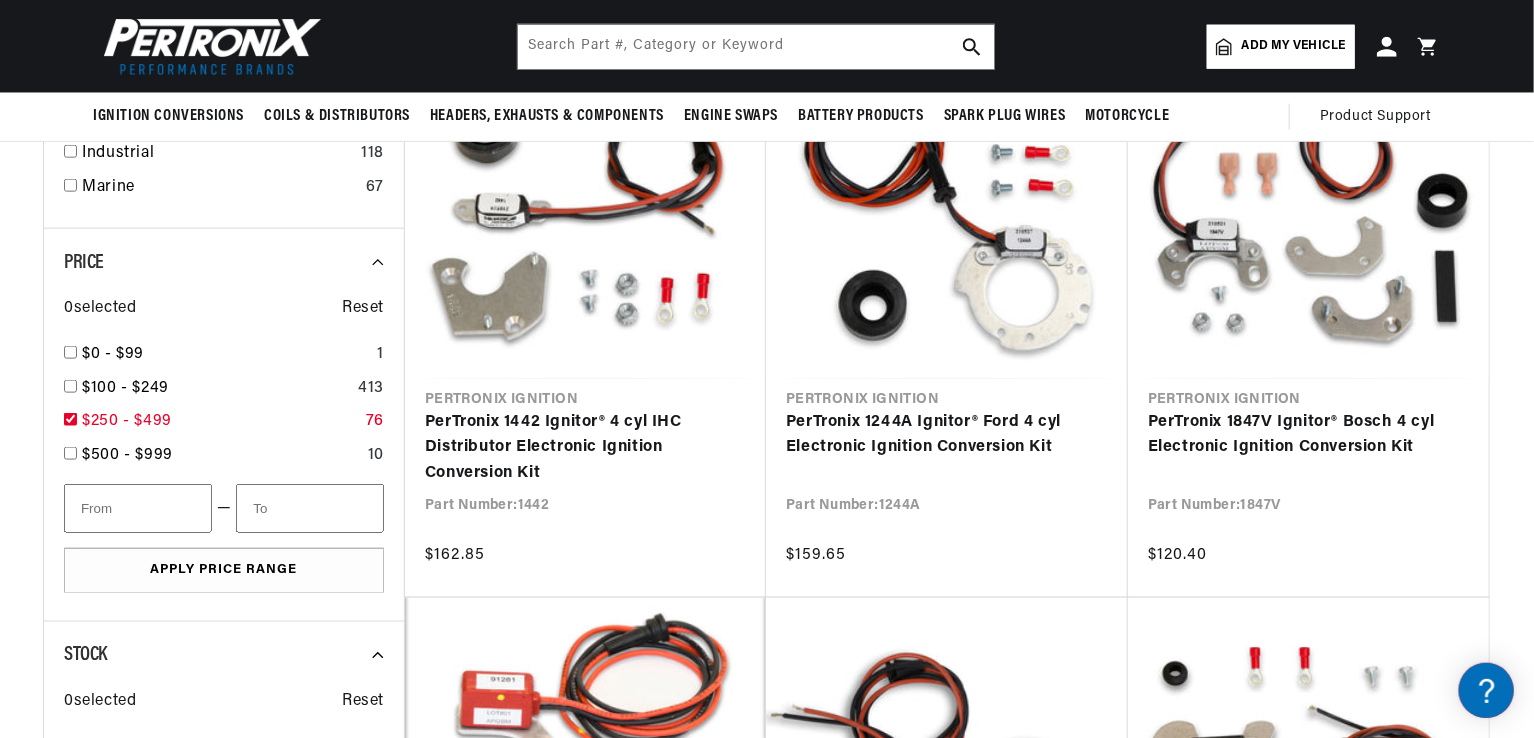 checkbox on "true" 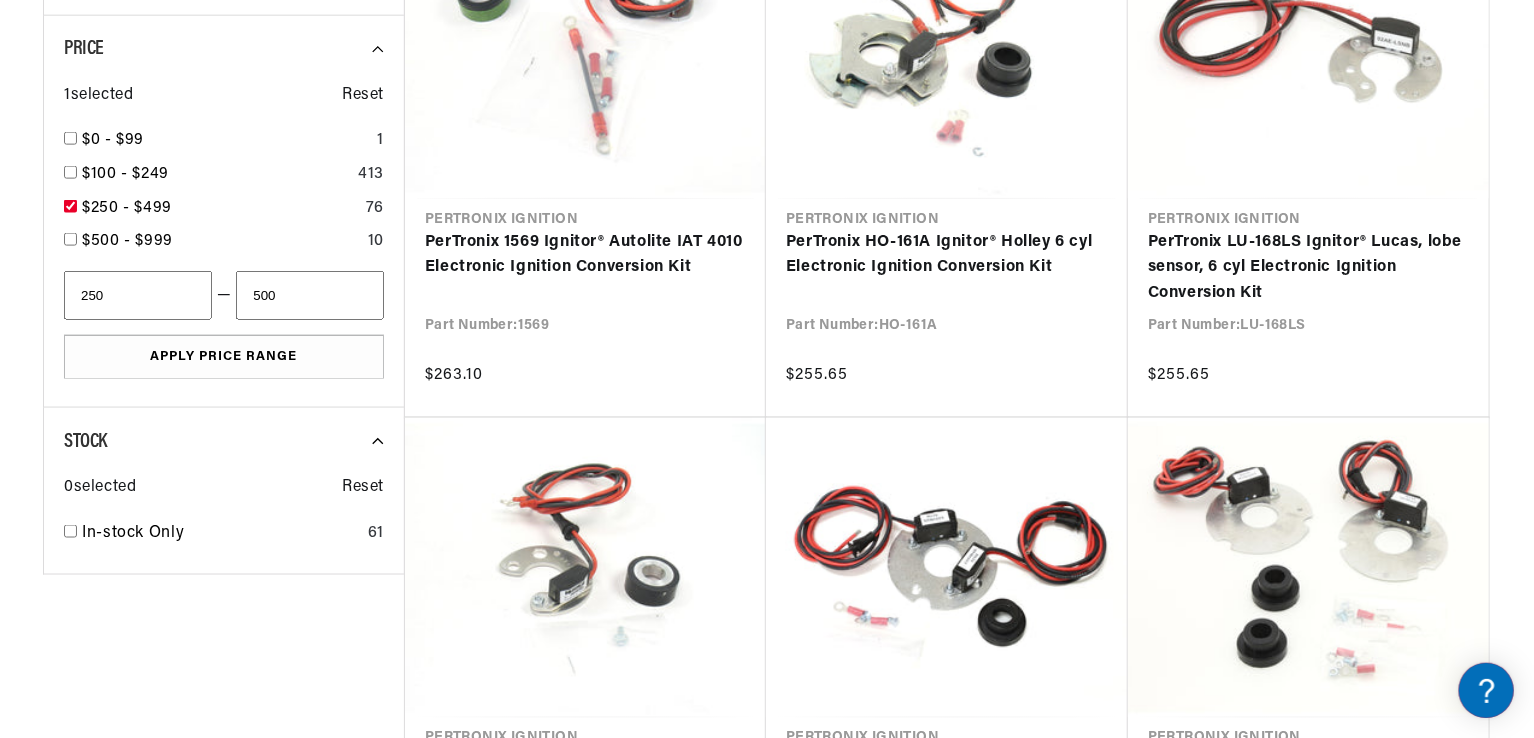 scroll, scrollTop: 1300, scrollLeft: 0, axis: vertical 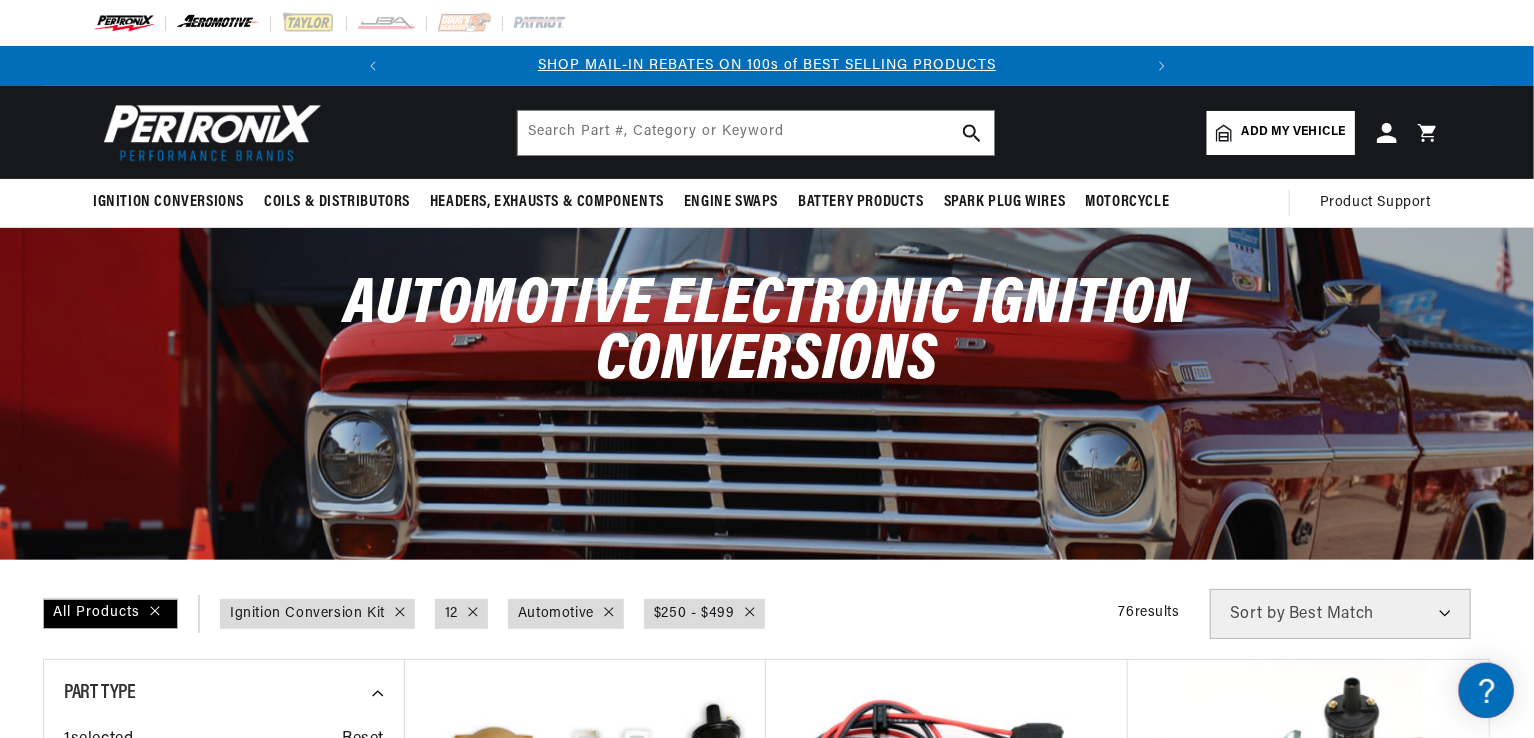 click at bounding box center [218, 23] 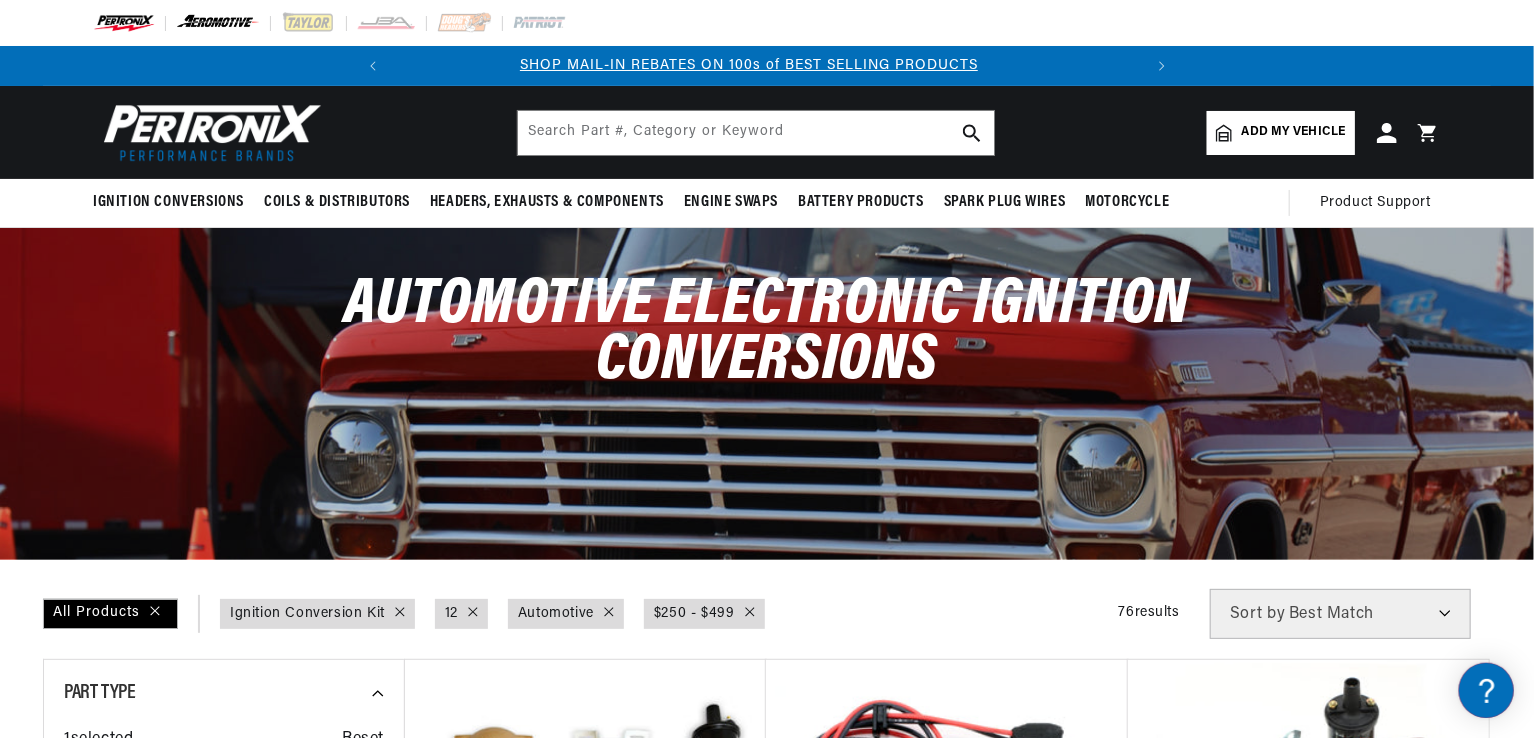 scroll, scrollTop: 0, scrollLeft: 0, axis: both 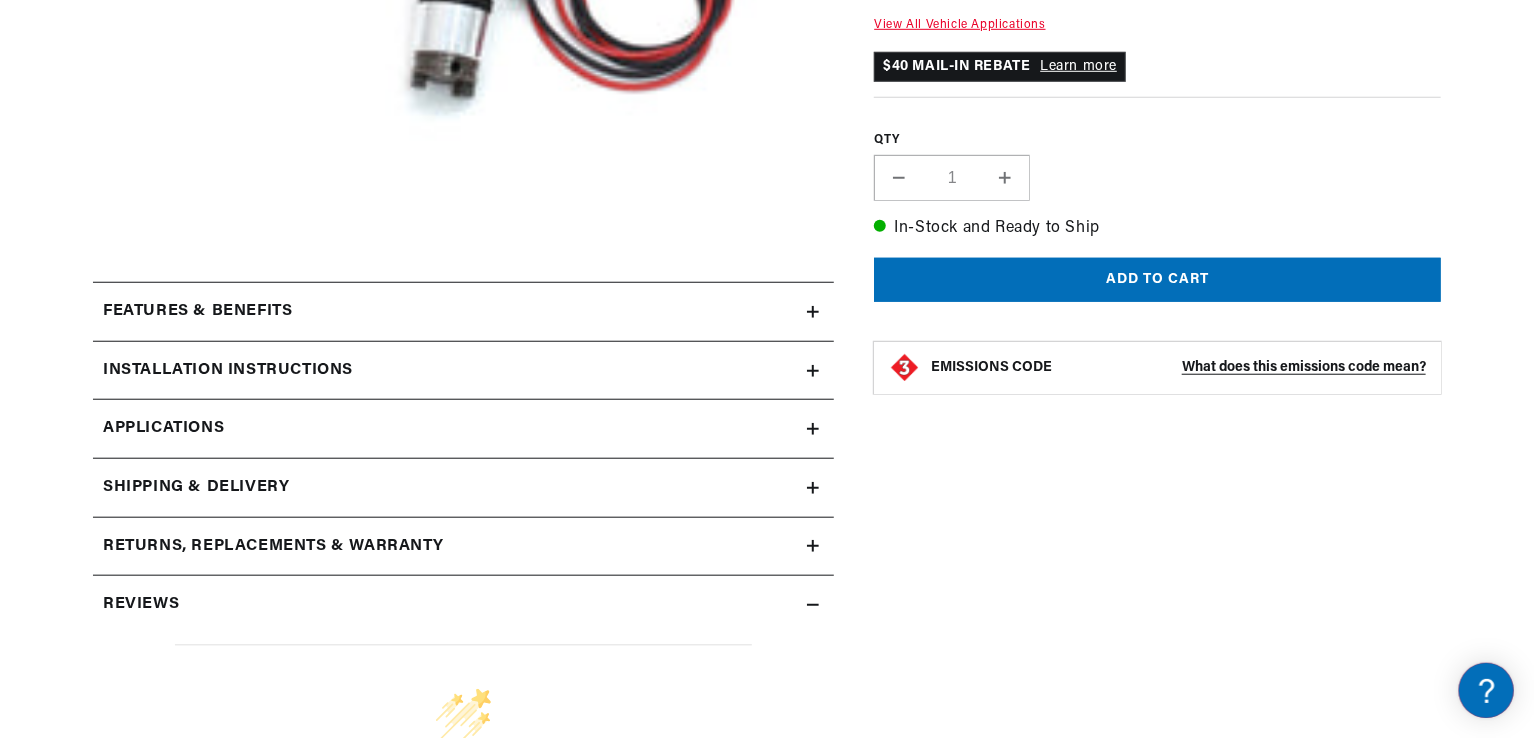 click on "Features & Benefits" at bounding box center (450, 312) 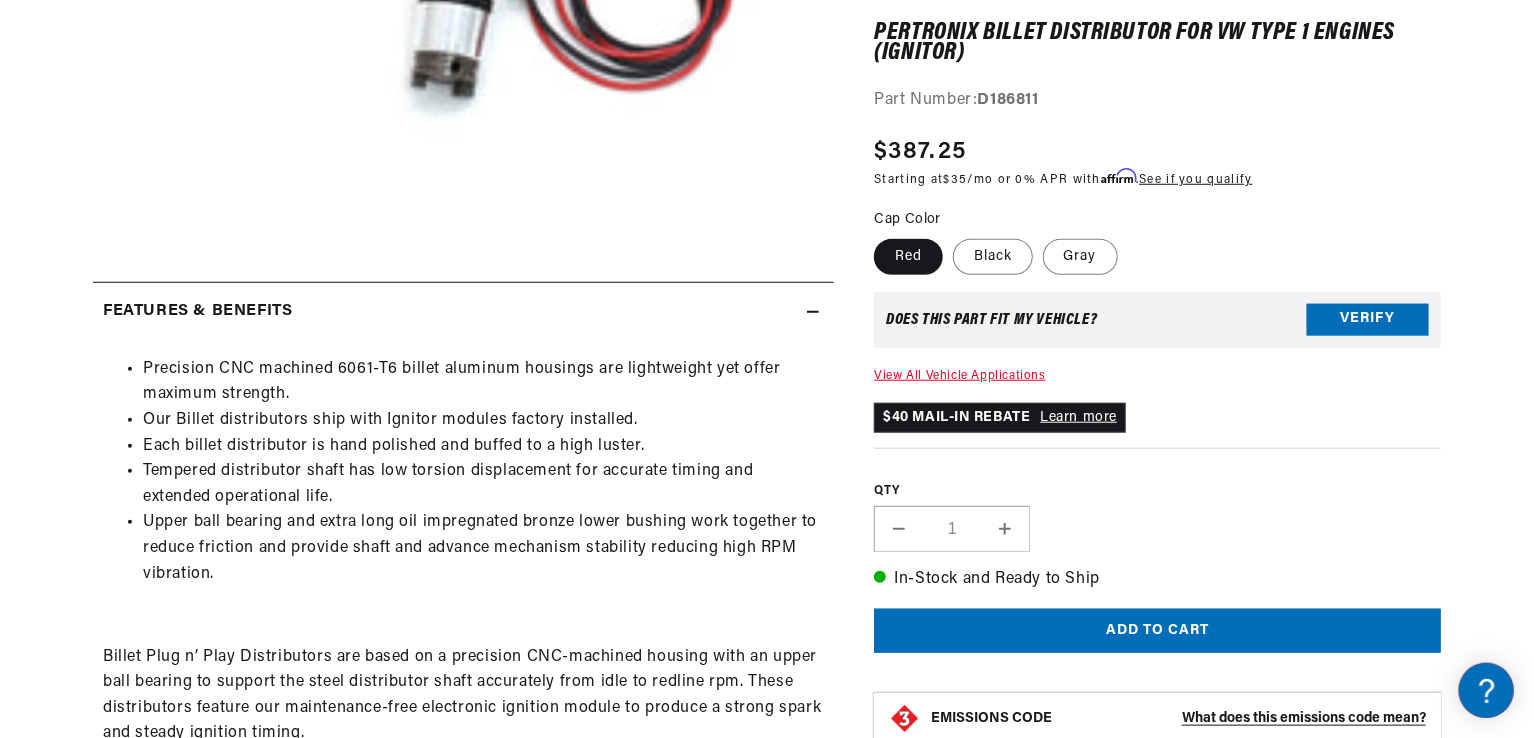 scroll, scrollTop: 0, scrollLeft: 0, axis: both 